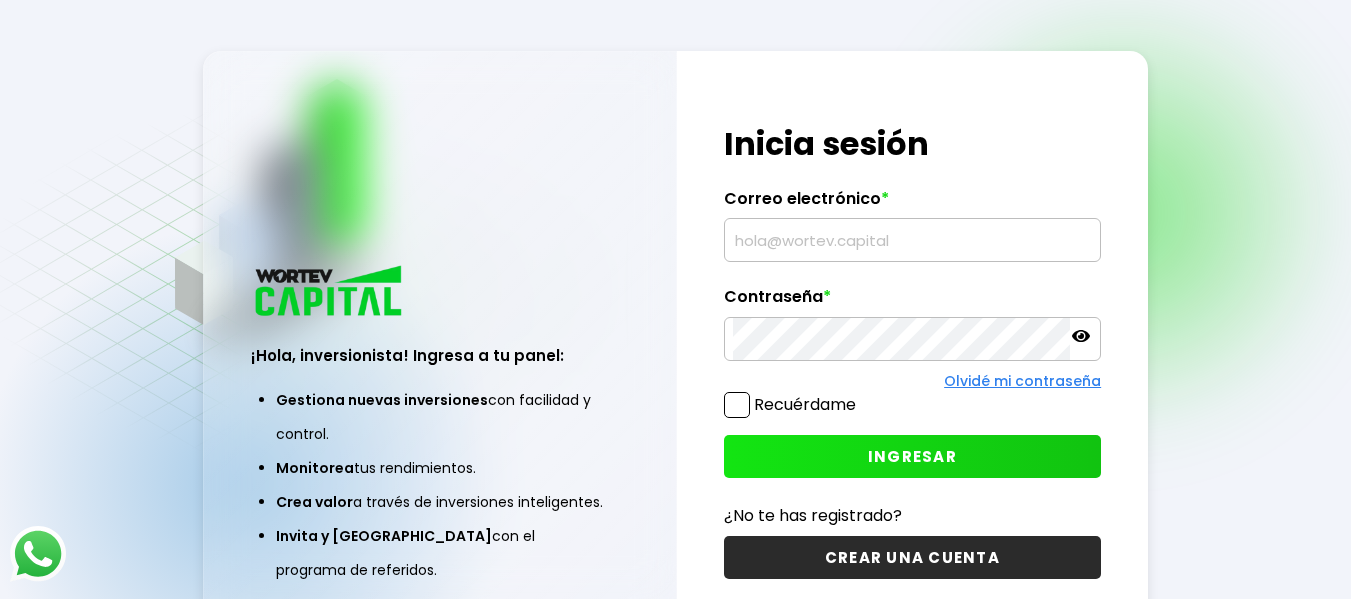 scroll, scrollTop: 0, scrollLeft: 0, axis: both 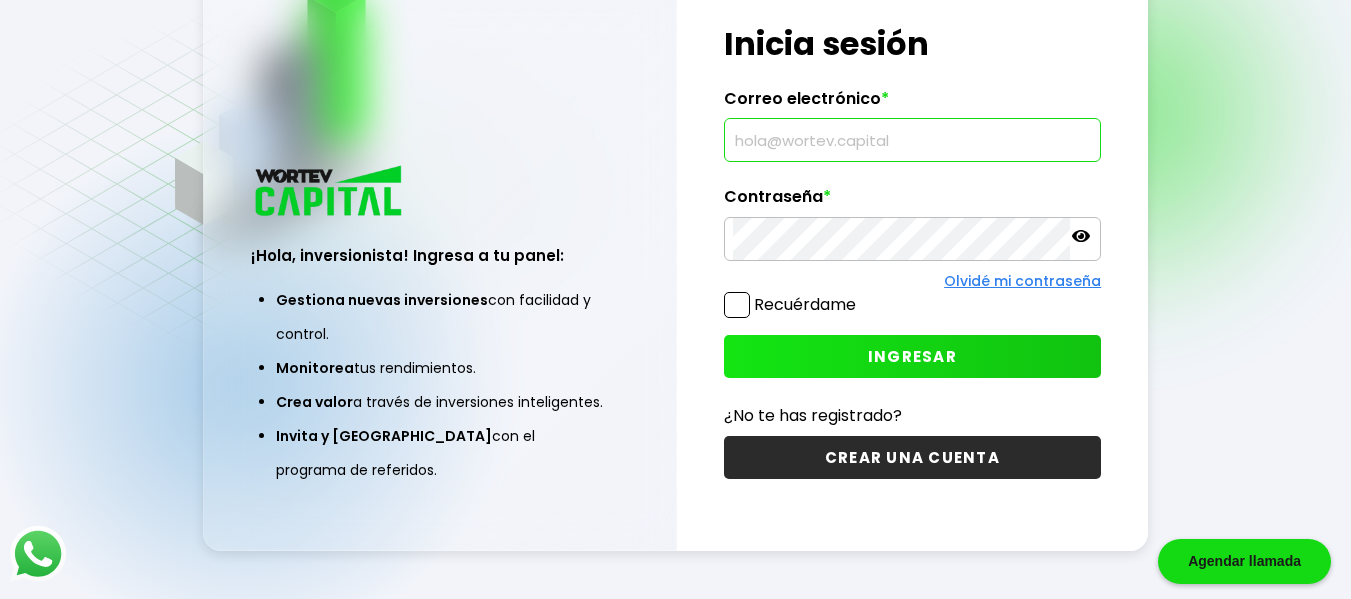 click at bounding box center [913, 140] 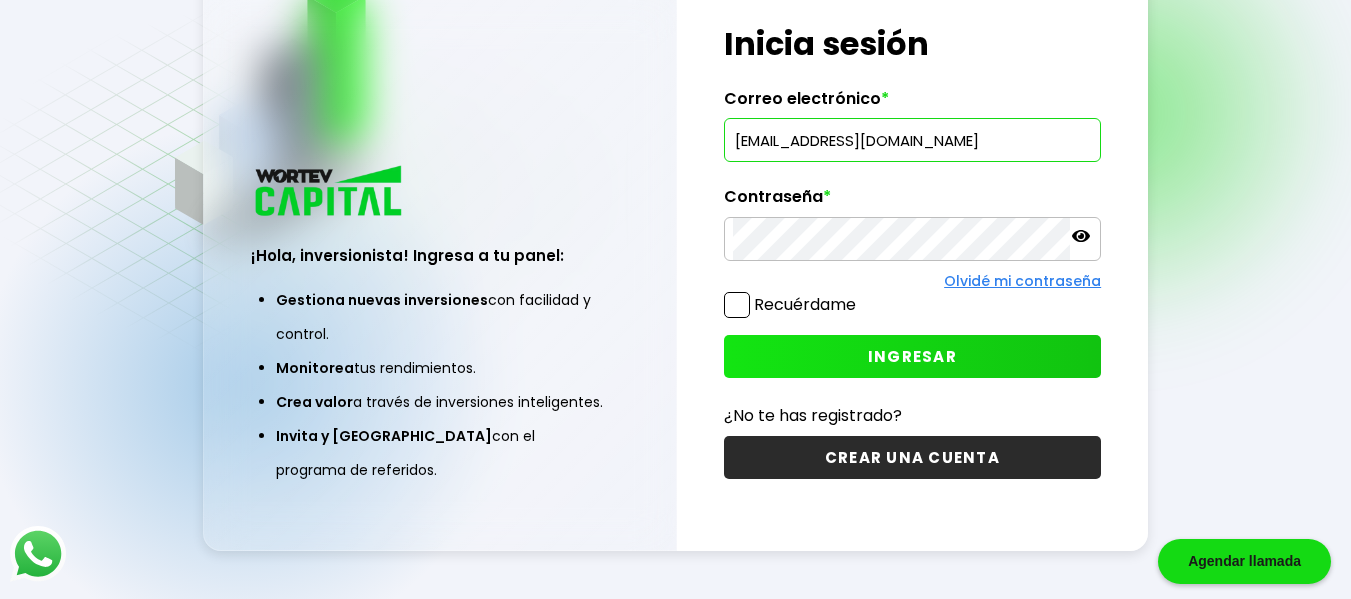type on "[EMAIL_ADDRESS][DOMAIN_NAME]" 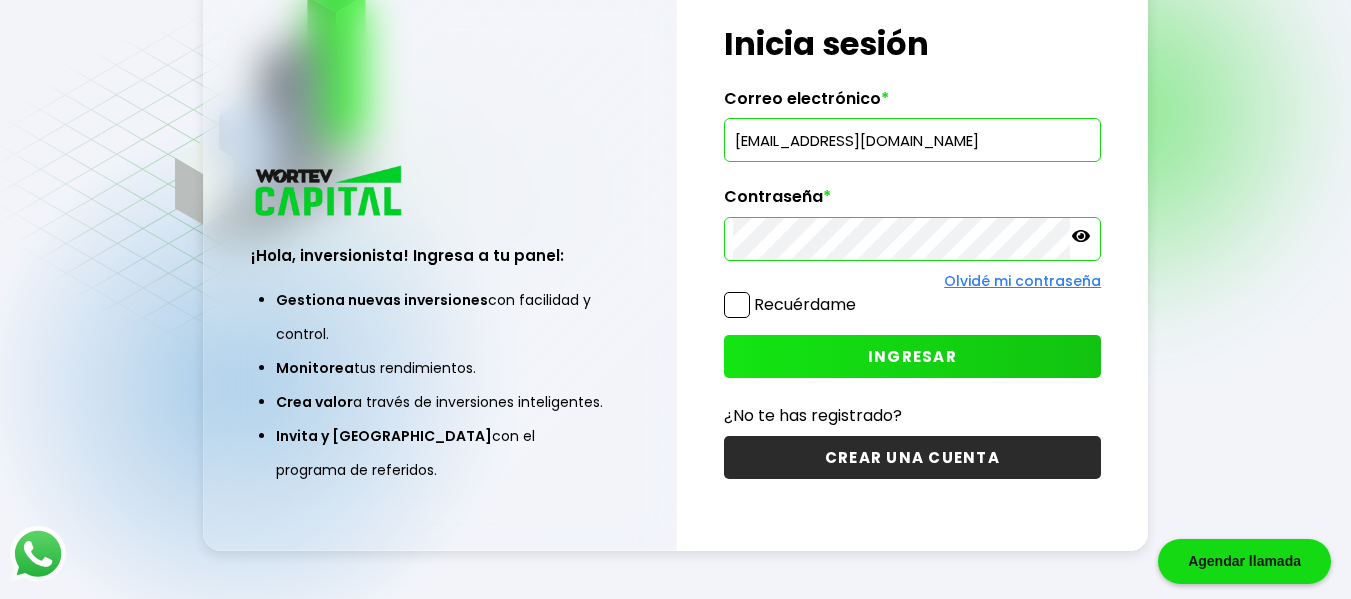 click on "INGRESAR" at bounding box center (912, 356) 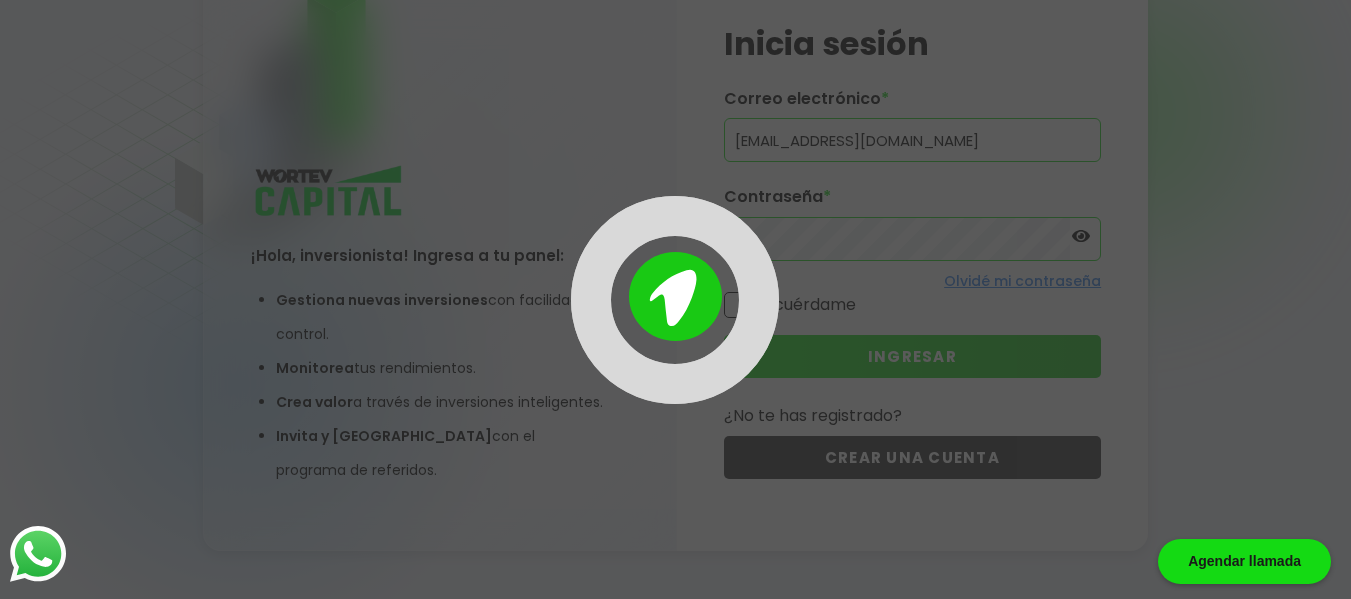 scroll, scrollTop: 0, scrollLeft: 0, axis: both 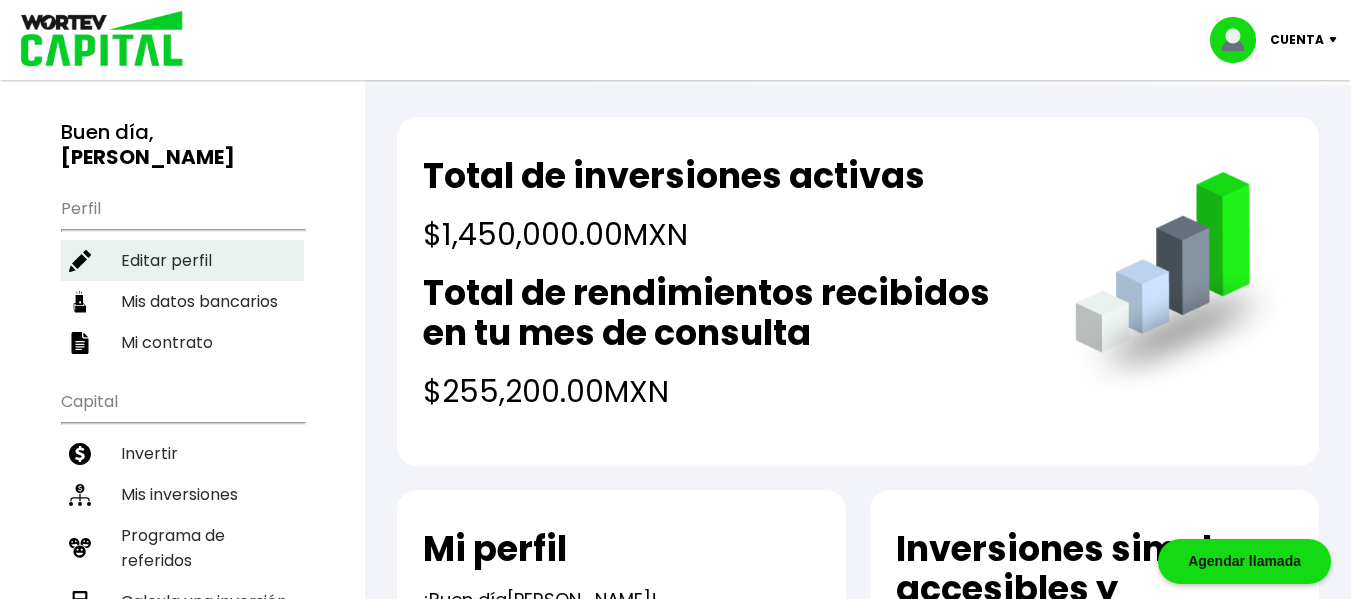 click on "Editar perfil" at bounding box center (182, 260) 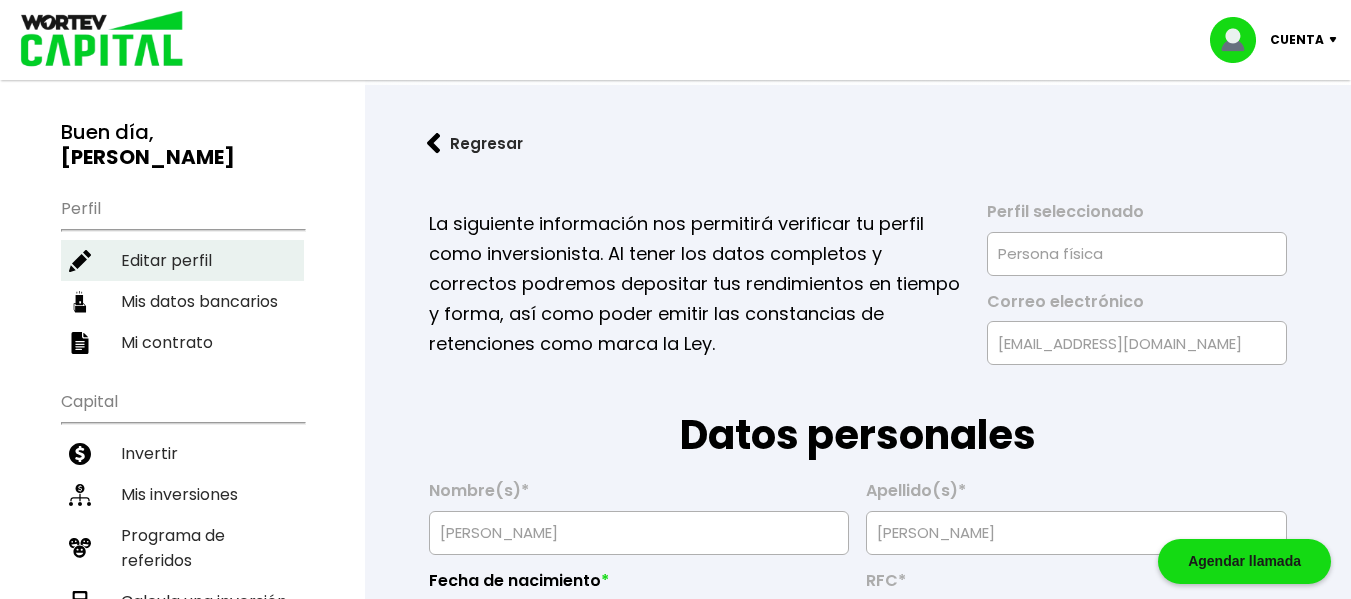 type on "[DATE]" 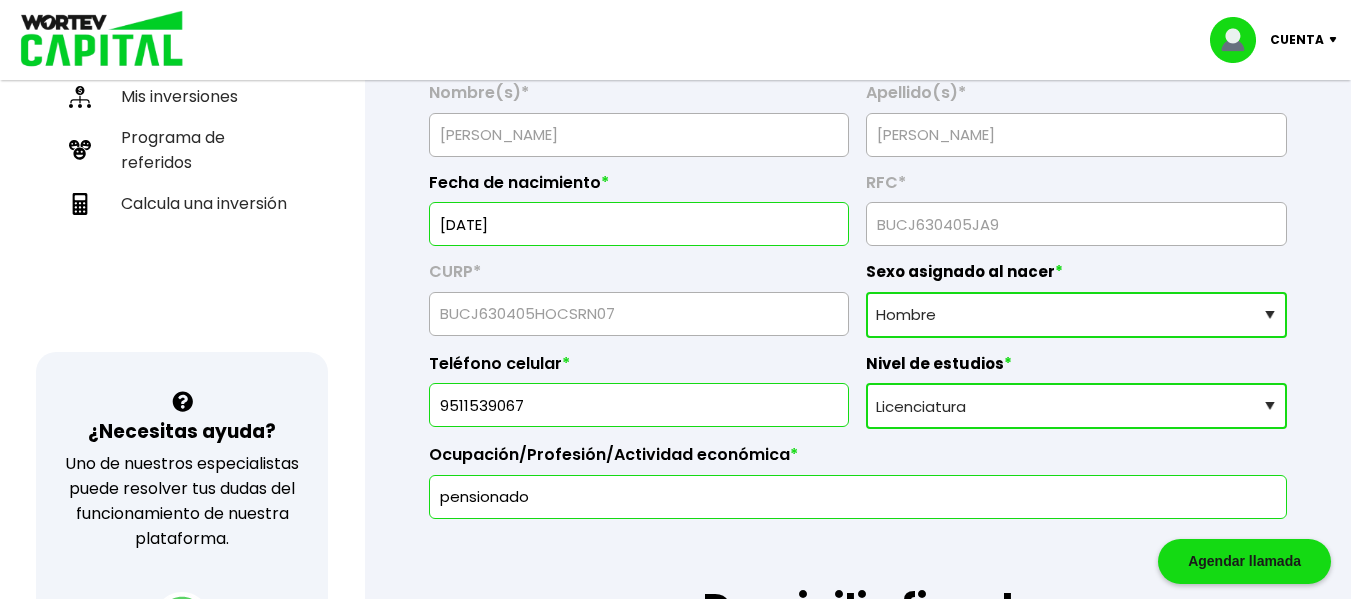 scroll, scrollTop: 430, scrollLeft: 0, axis: vertical 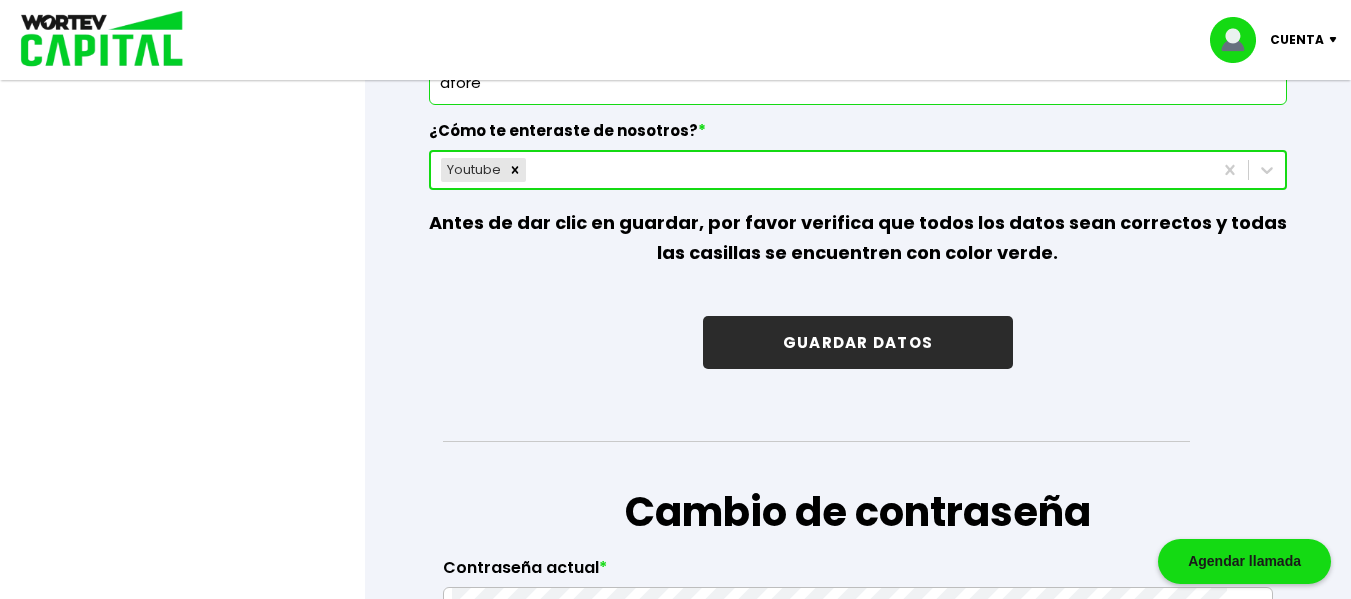 click on "GUARDAR DATOS" at bounding box center [858, 342] 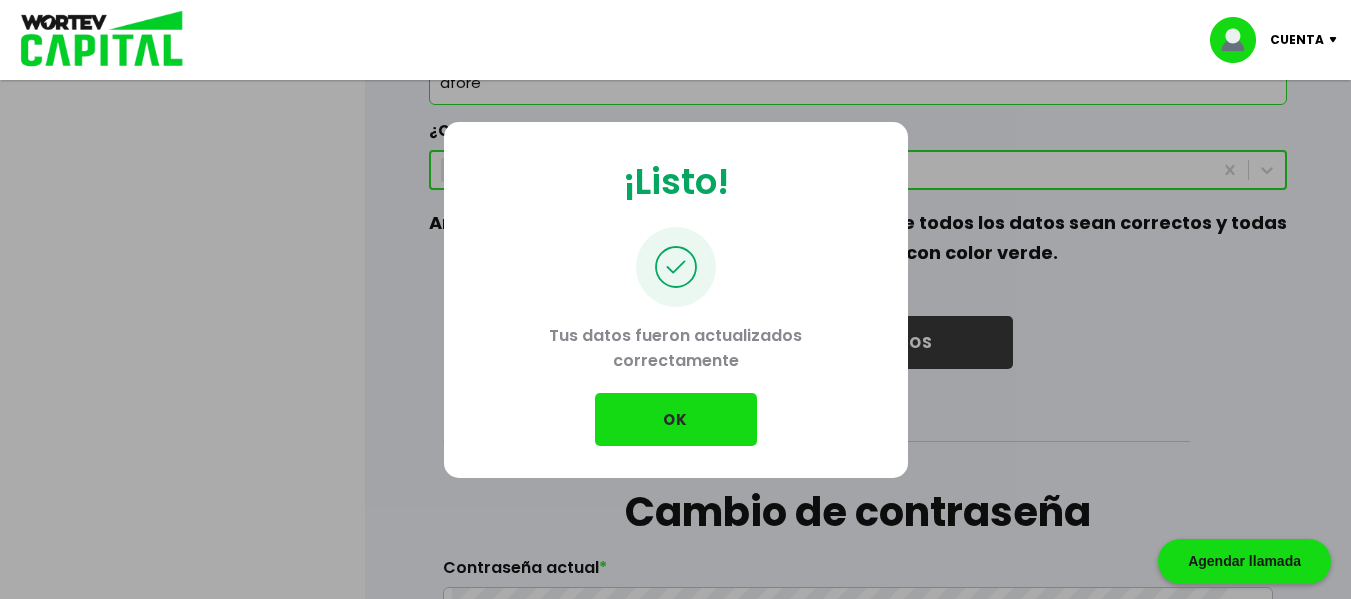 click on "OK" at bounding box center [676, 419] 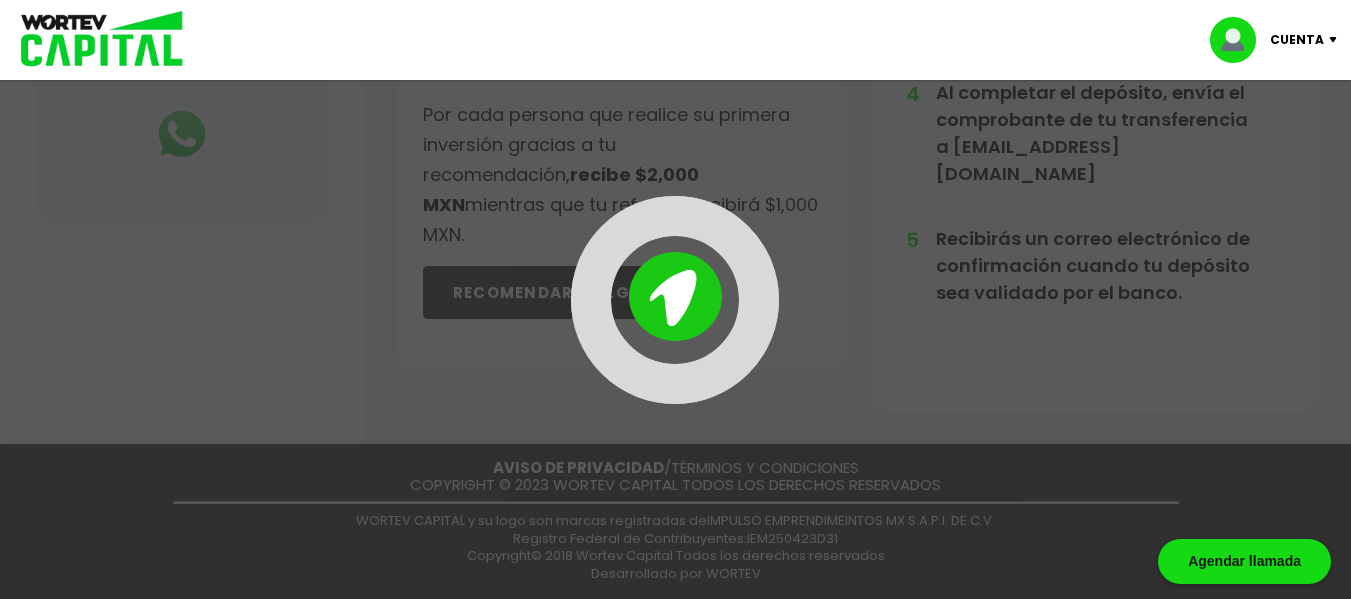 scroll, scrollTop: 0, scrollLeft: 0, axis: both 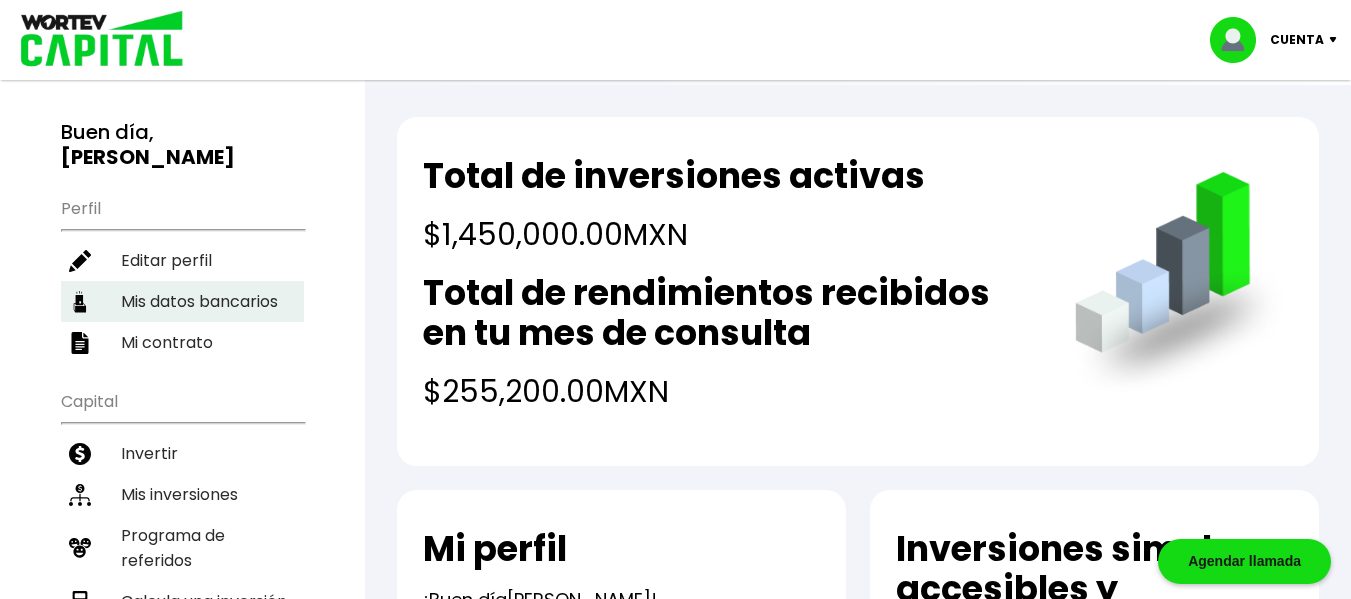 click on "Mis datos bancarios" at bounding box center (182, 301) 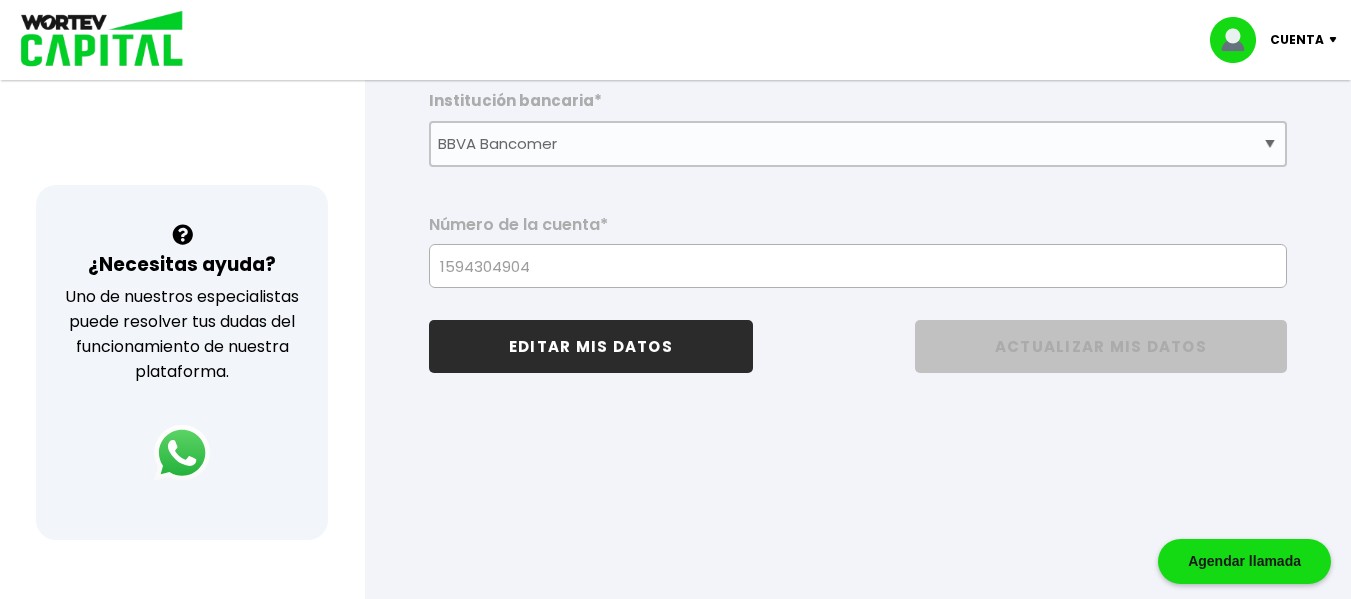 scroll, scrollTop: 568, scrollLeft: 0, axis: vertical 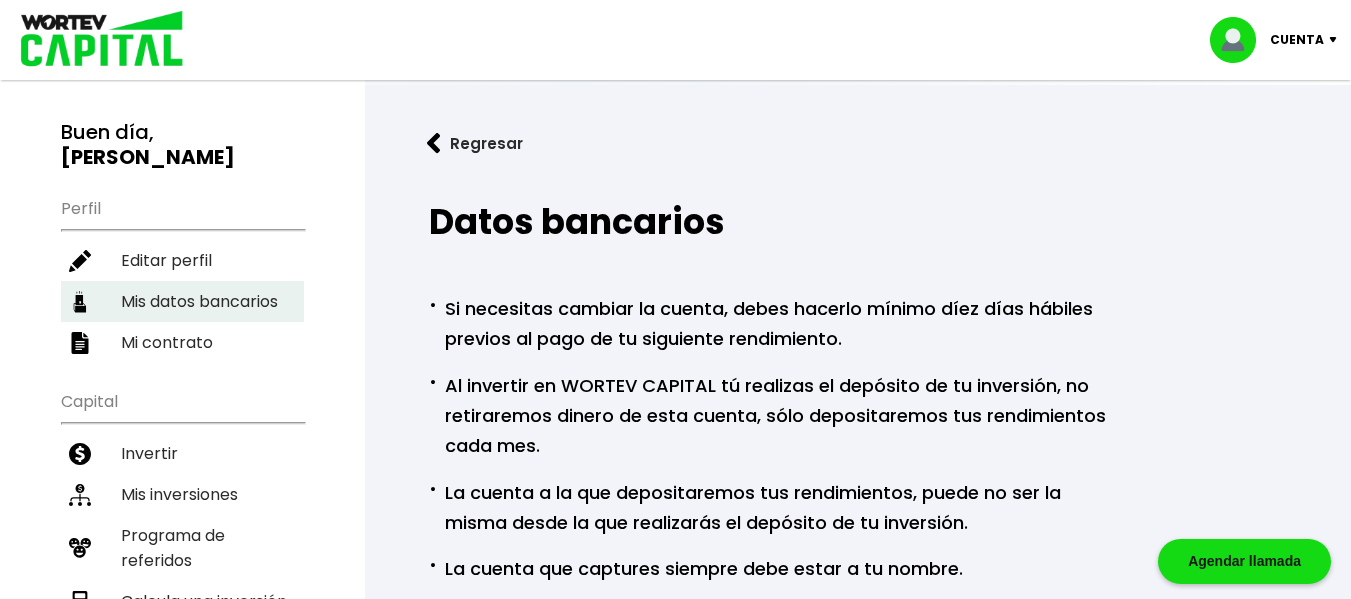 click on "Mis datos bancarios" at bounding box center [182, 301] 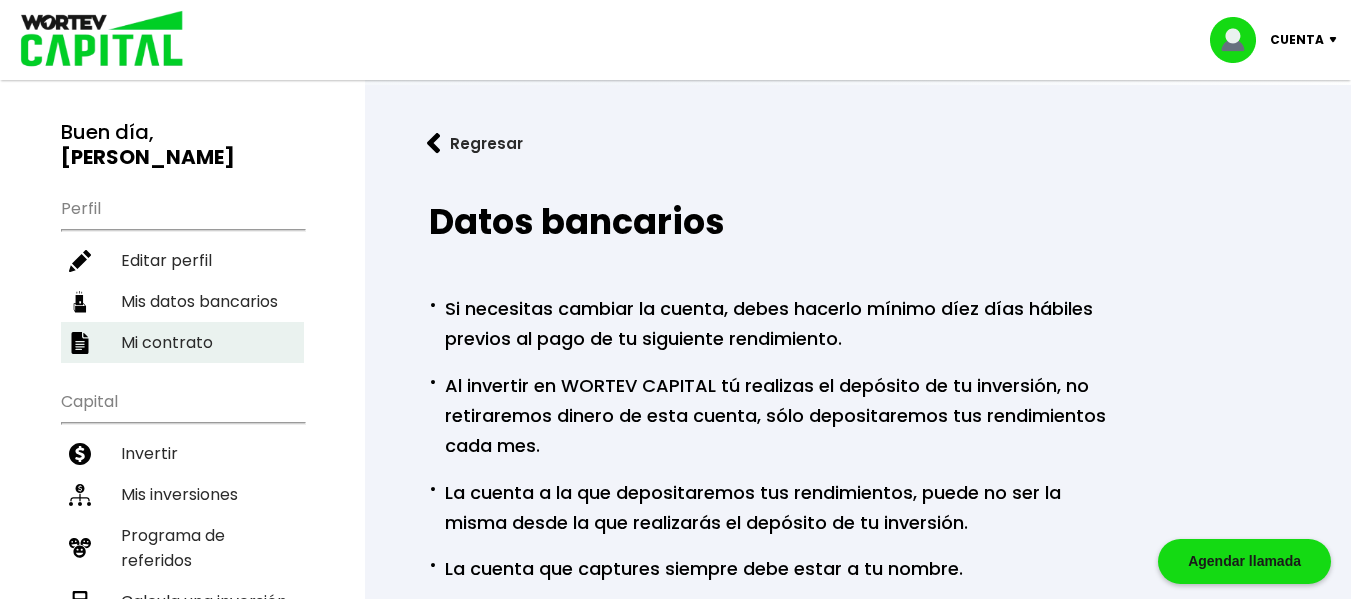 click on "Mi contrato" at bounding box center (182, 342) 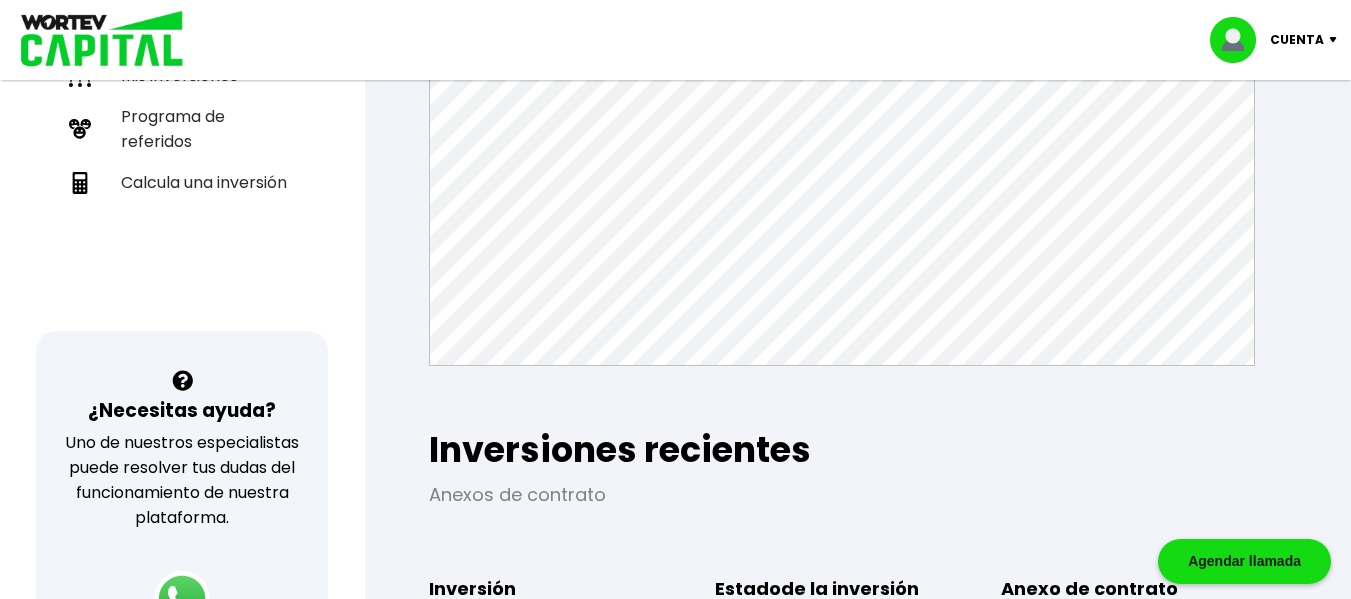 scroll, scrollTop: 422, scrollLeft: 0, axis: vertical 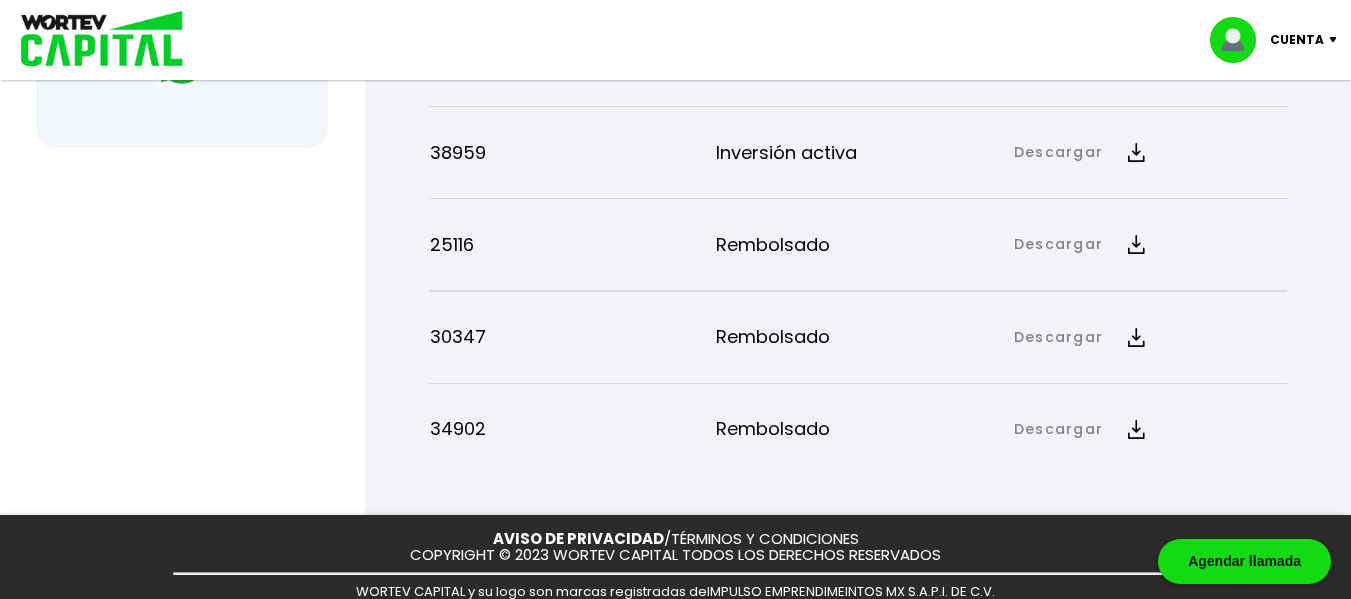 click at bounding box center [1136, 152] 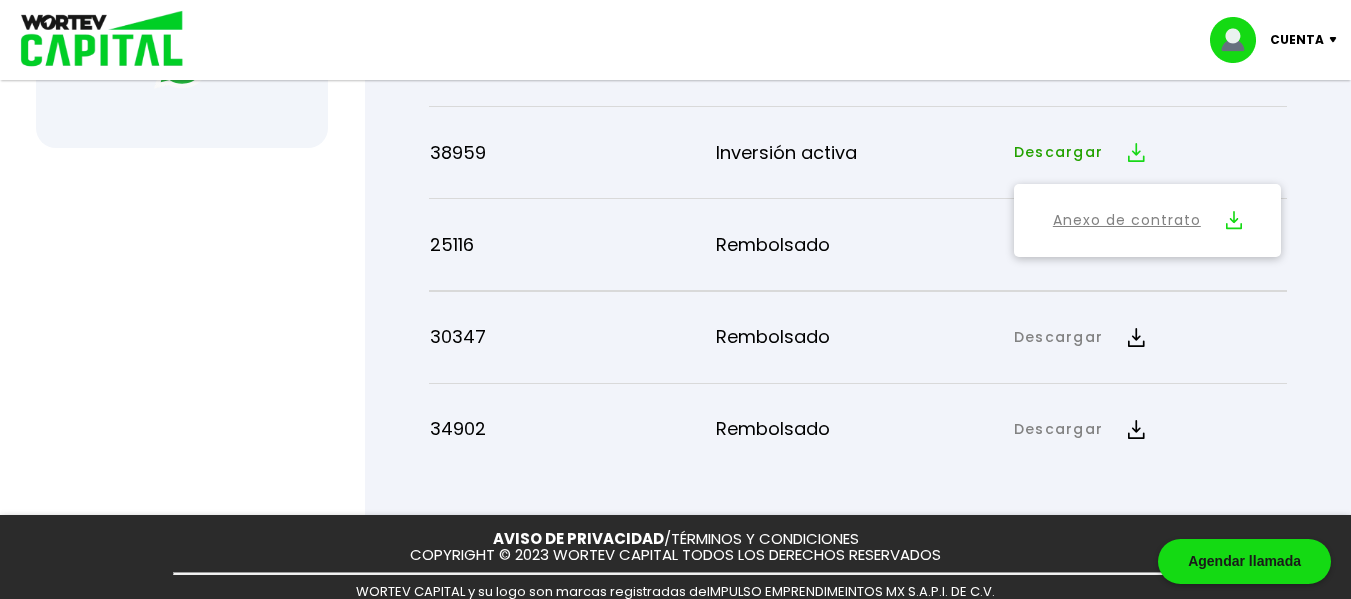 click at bounding box center [1136, 152] 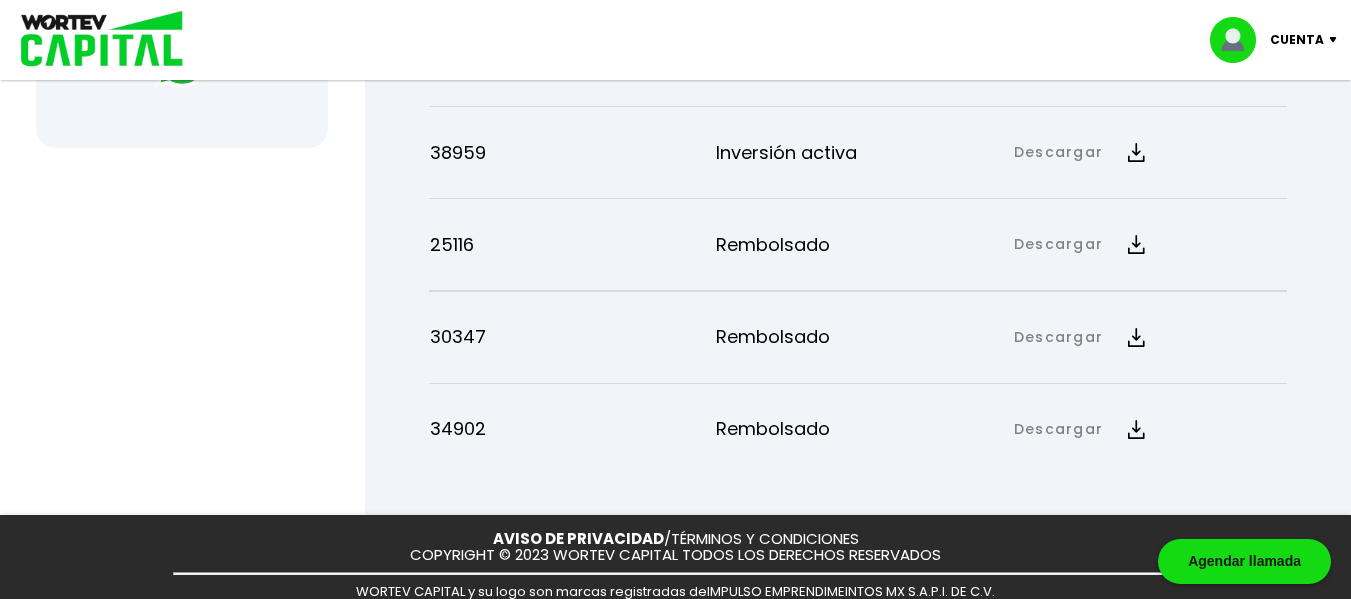 click at bounding box center (1136, 244) 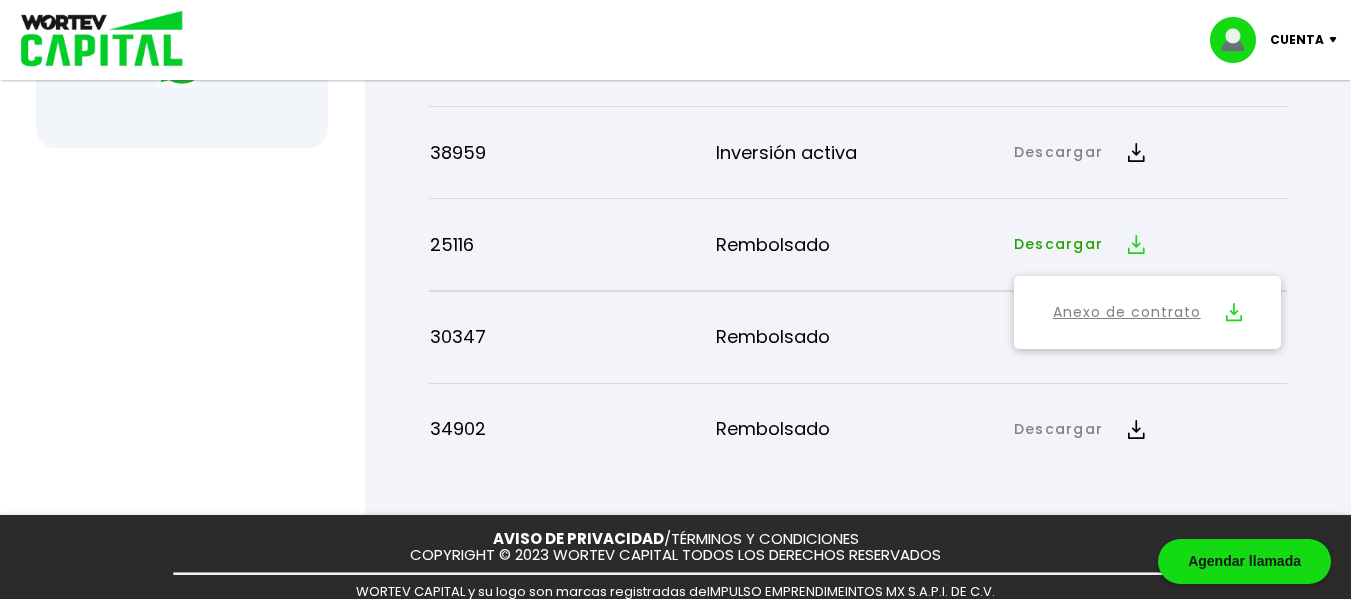 click at bounding box center [1234, 312] 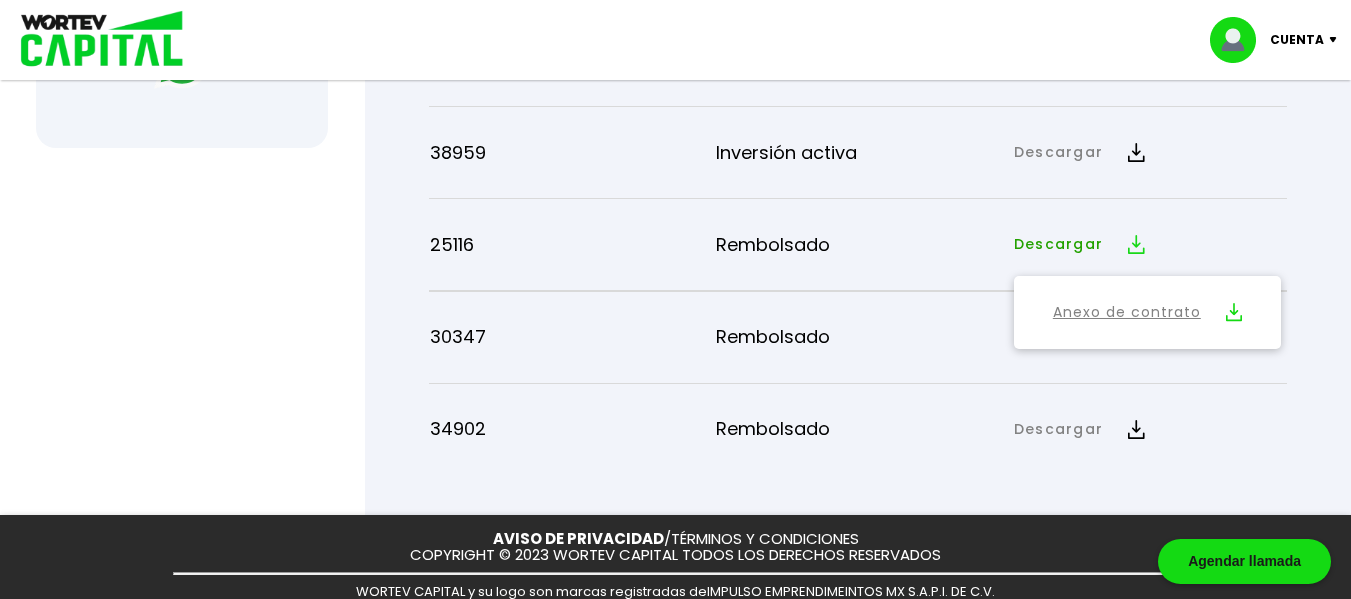 click at bounding box center [1136, 152] 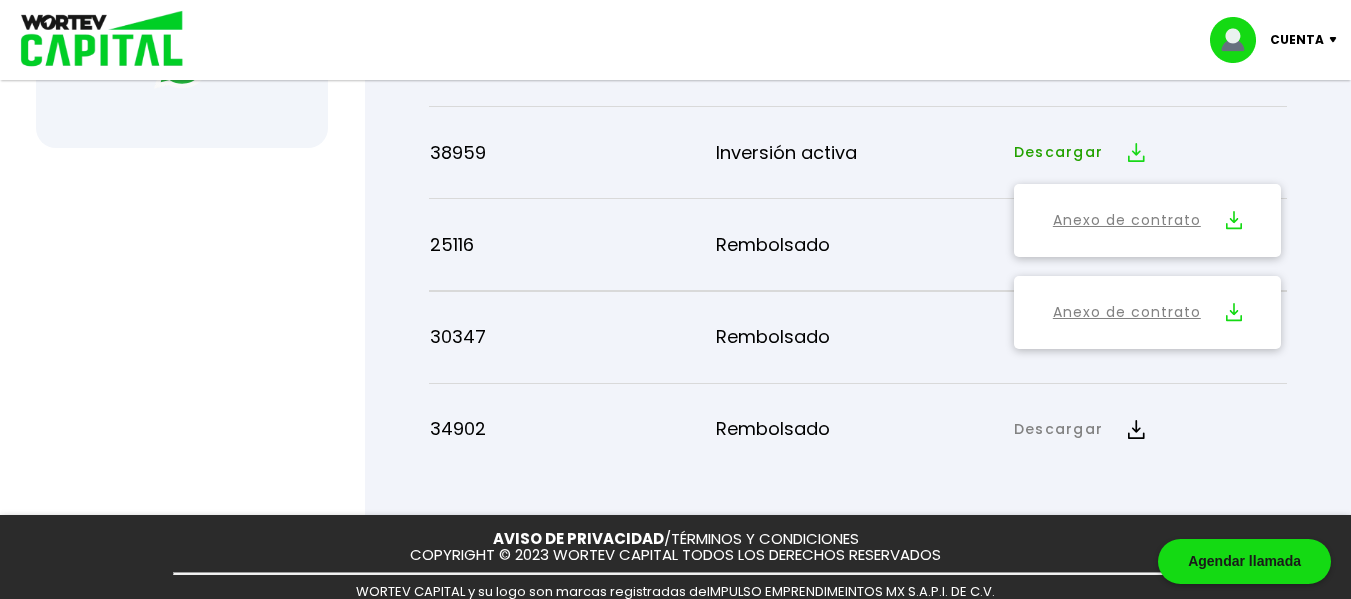 click at bounding box center [1234, 220] 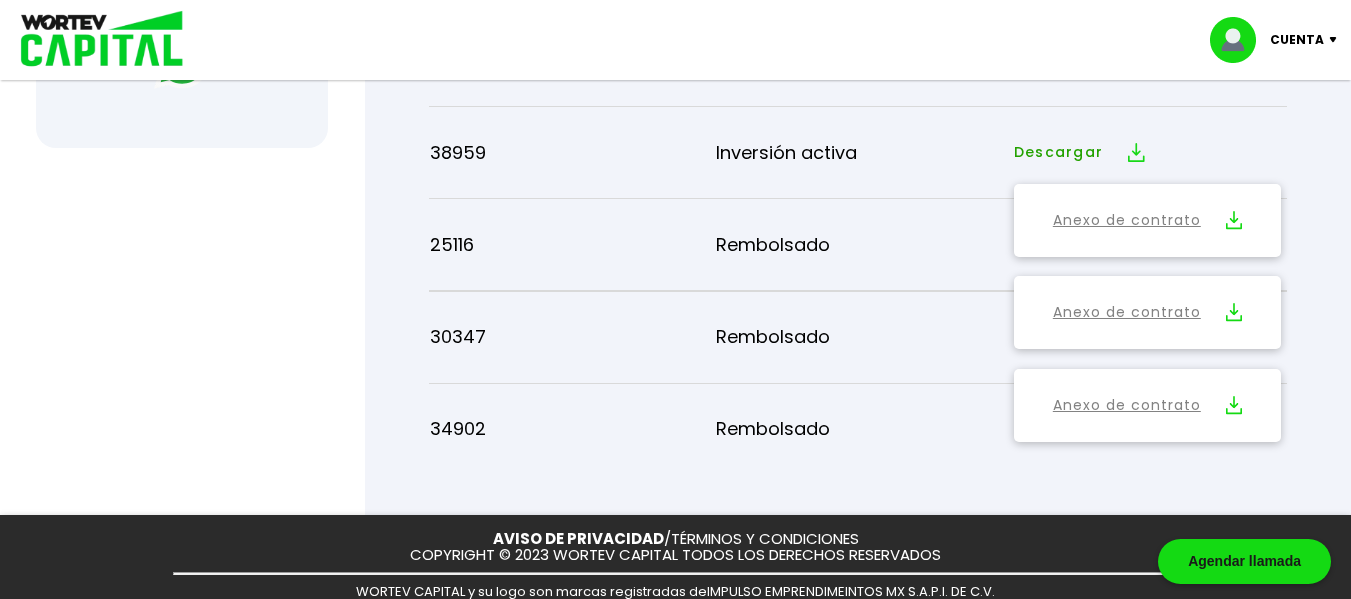 click at bounding box center (1234, 405) 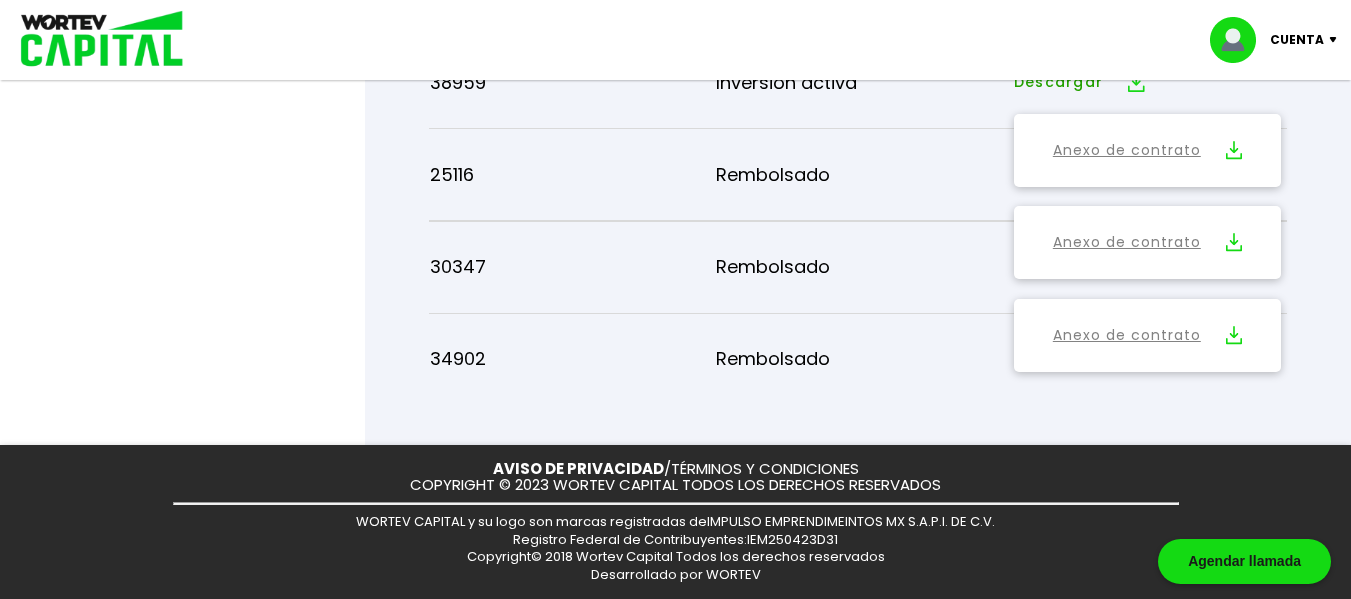 scroll, scrollTop: 1061, scrollLeft: 0, axis: vertical 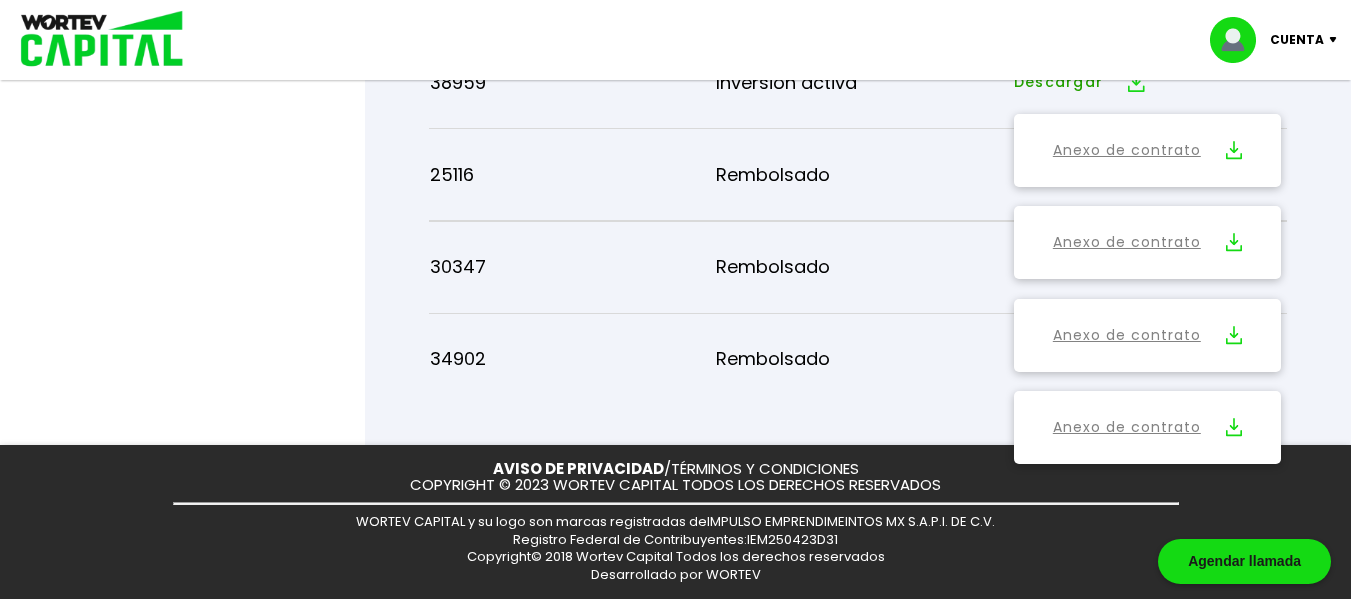 click at bounding box center (1234, 427) 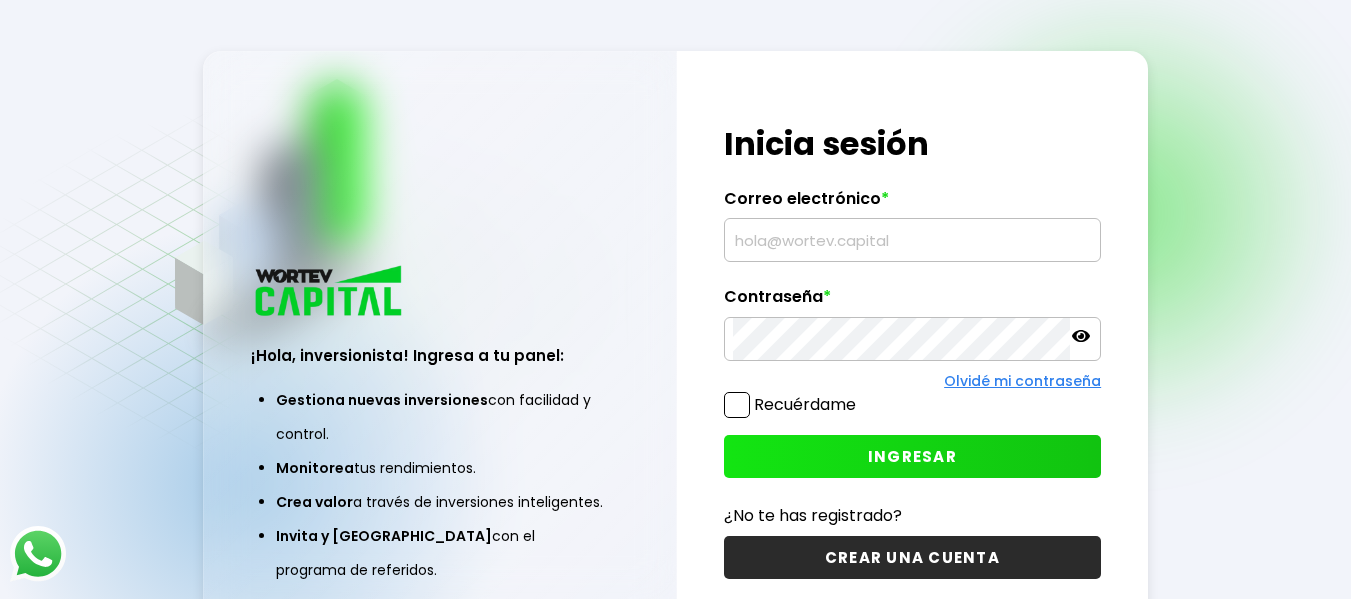 scroll, scrollTop: 0, scrollLeft: 0, axis: both 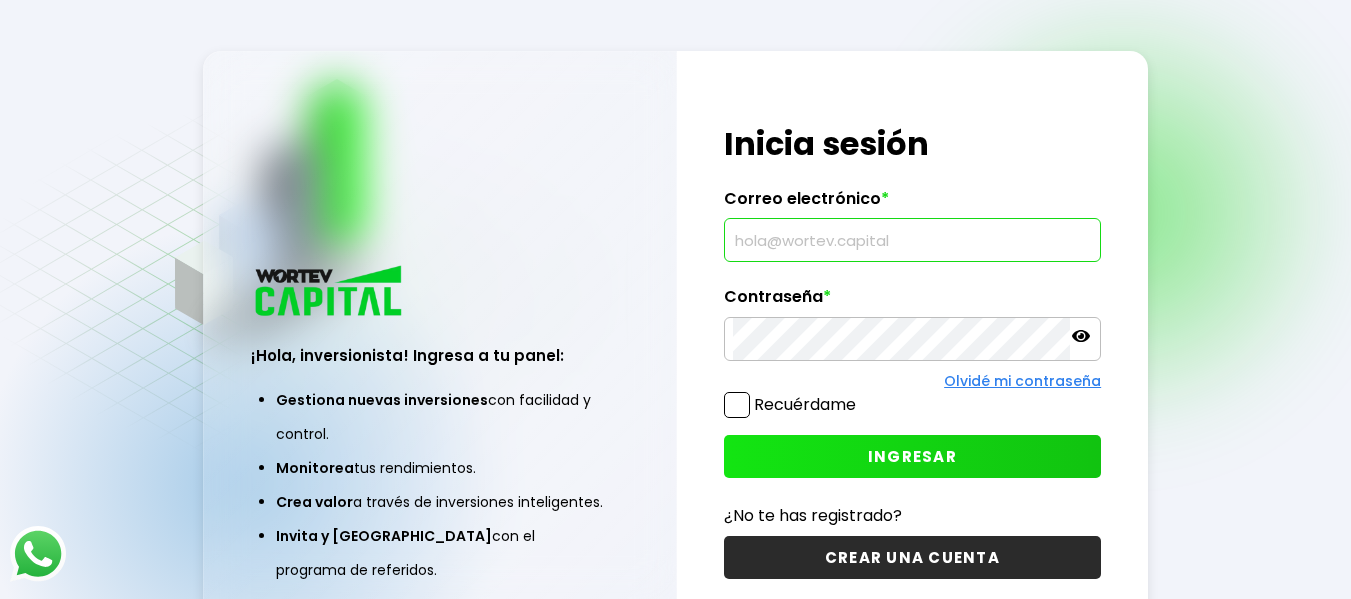 click at bounding box center [913, 240] 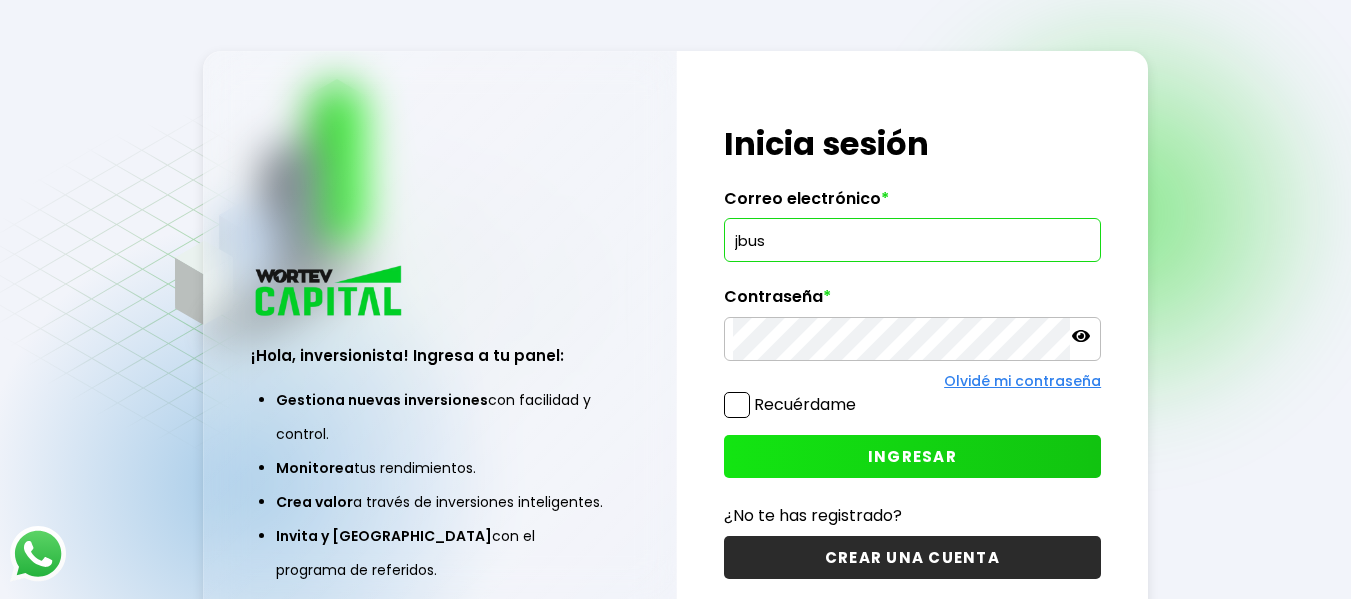 scroll, scrollTop: 0, scrollLeft: 0, axis: both 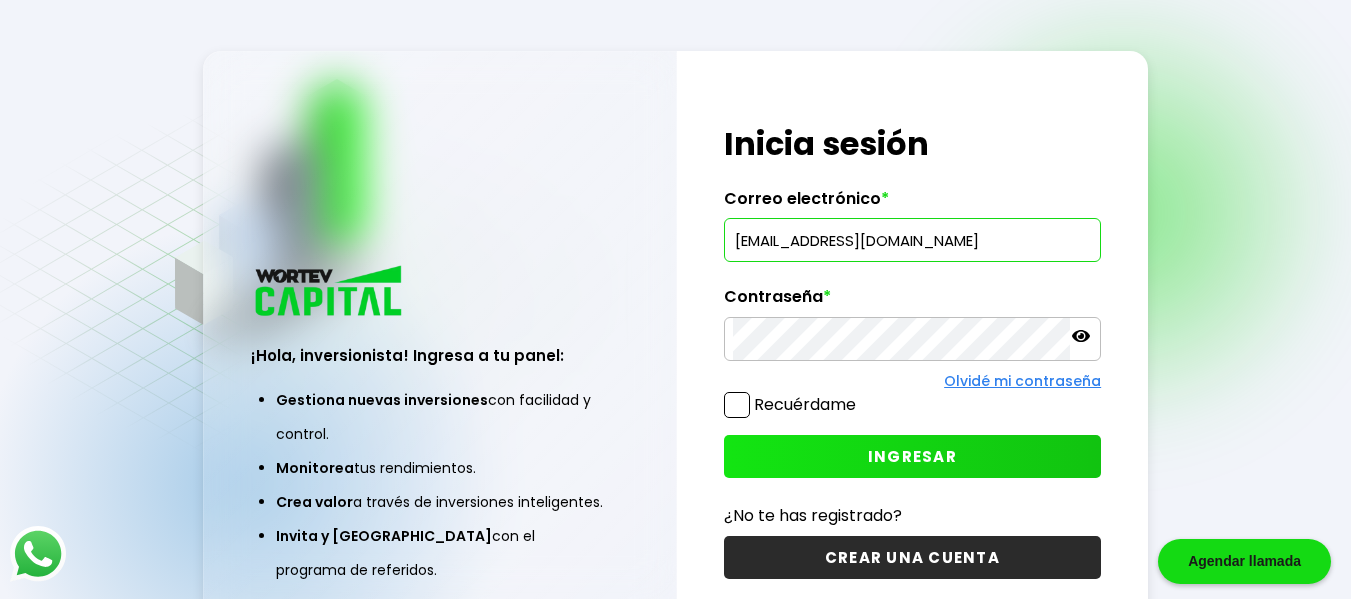 type on "[EMAIL_ADDRESS][DOMAIN_NAME]" 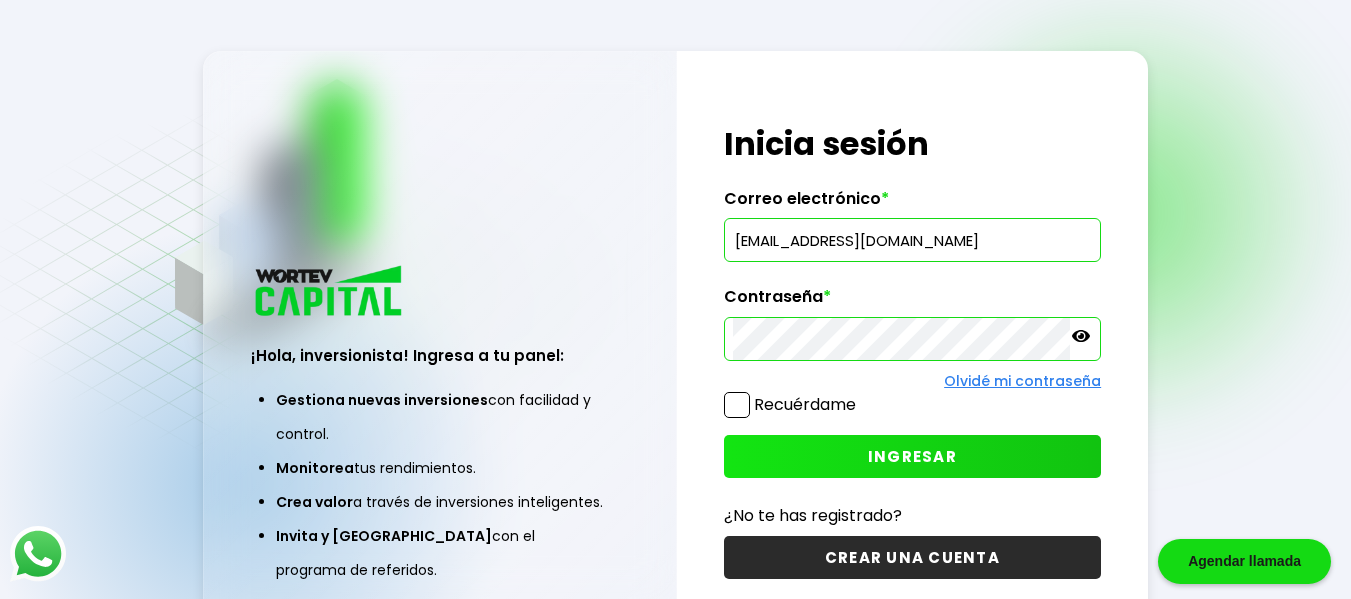 click on "INGRESAR" at bounding box center (912, 456) 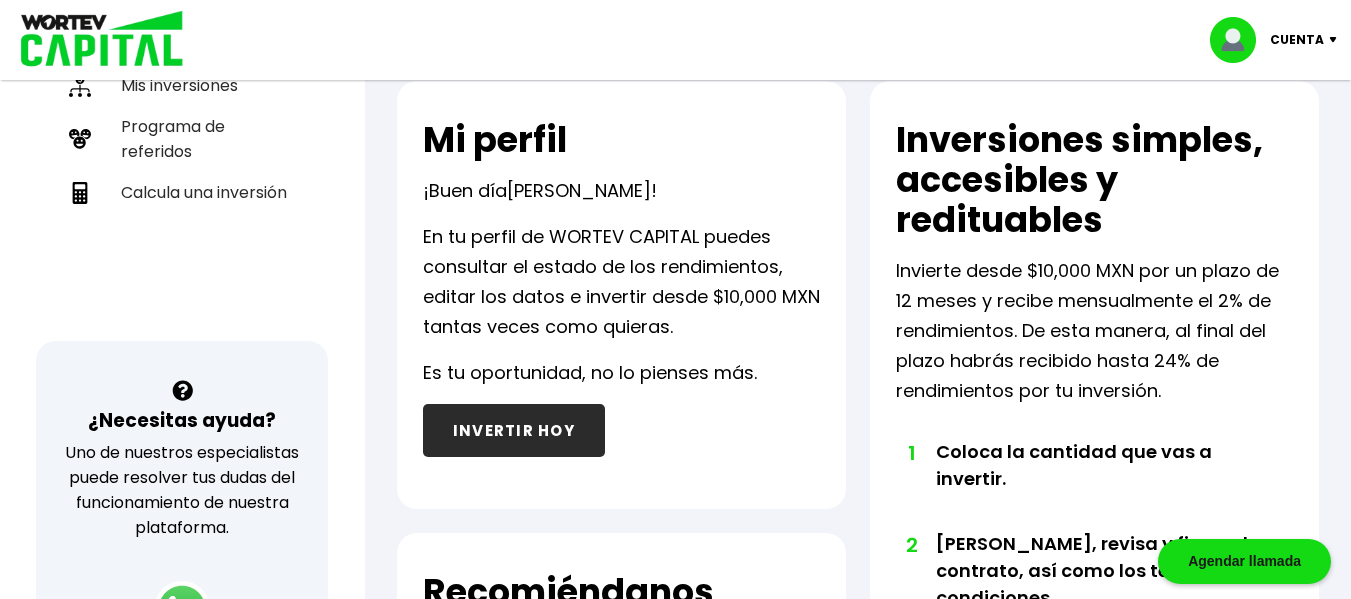 scroll, scrollTop: 452, scrollLeft: 0, axis: vertical 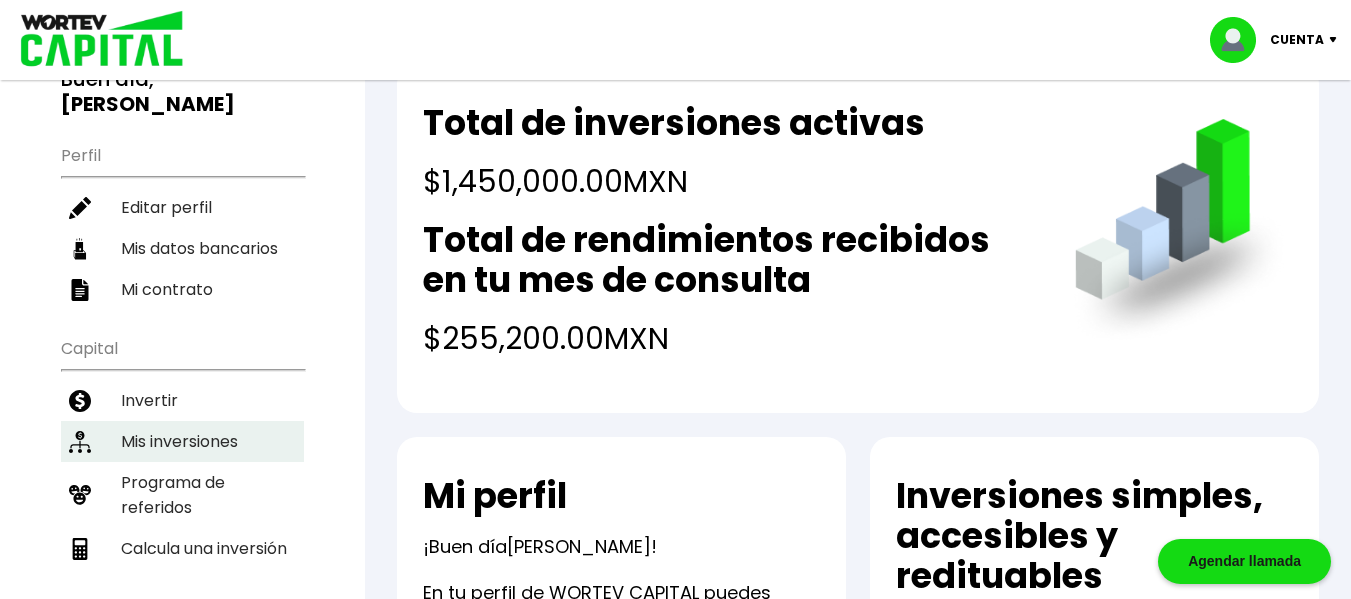 click on "Mis inversiones" at bounding box center (182, 441) 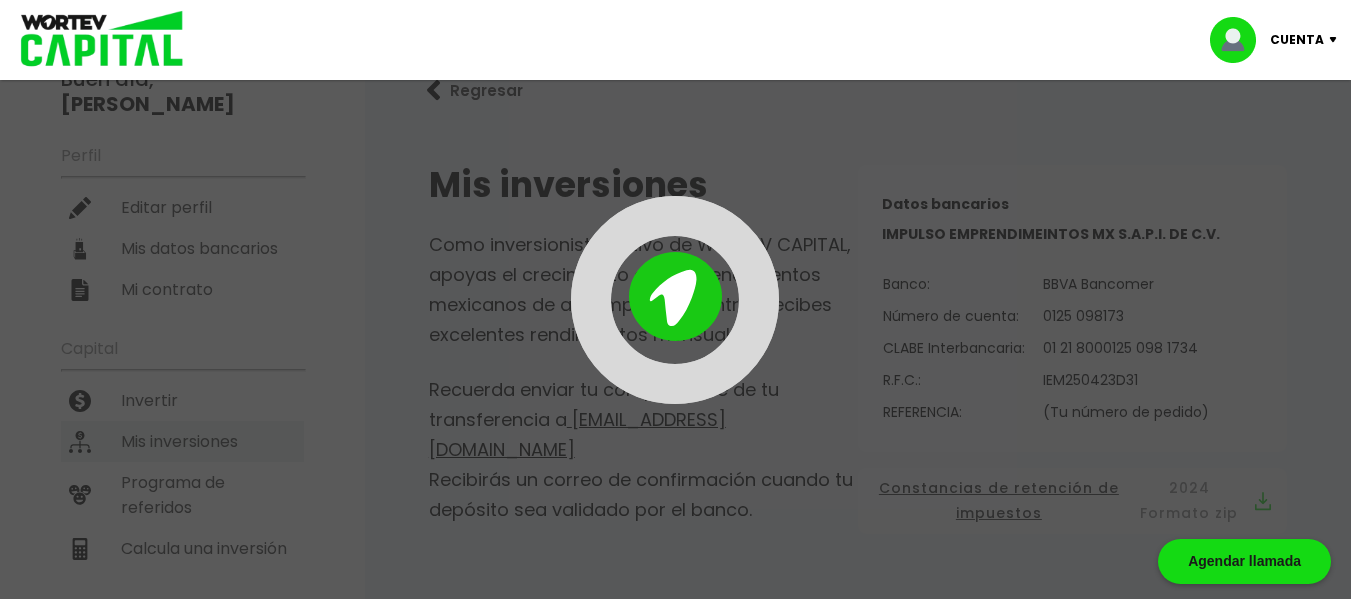 scroll, scrollTop: 0, scrollLeft: 0, axis: both 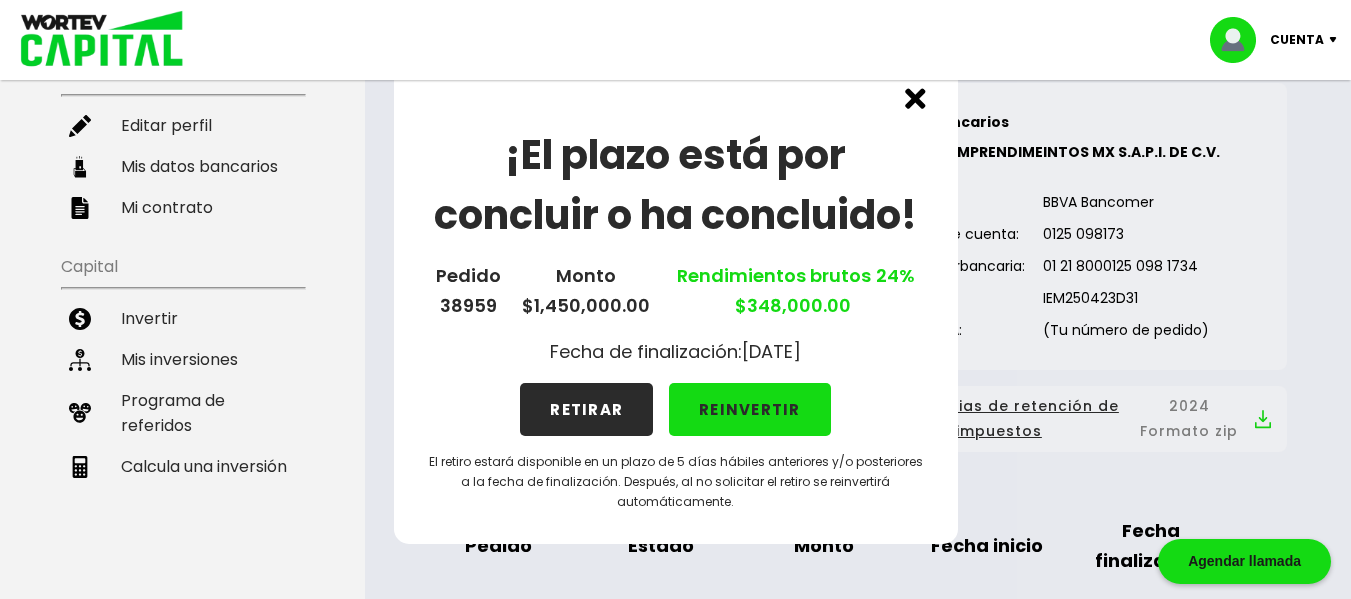 click on "¡El plazo está por concluir o ha concluido! Pedido    38959 Monto    $1,450,000.00 Rendimientos brutos  24%     $348,000.00 Fecha de finalización:  12/08/2025 RETIRAR REINVERTIR El retiro estará disponible en un plazo de 5 días hábiles anteriores y/o posteriores a la fecha de finalización. Después, al no solicitar el retiro se reinvertirá automáticamente." at bounding box center (675, 299) 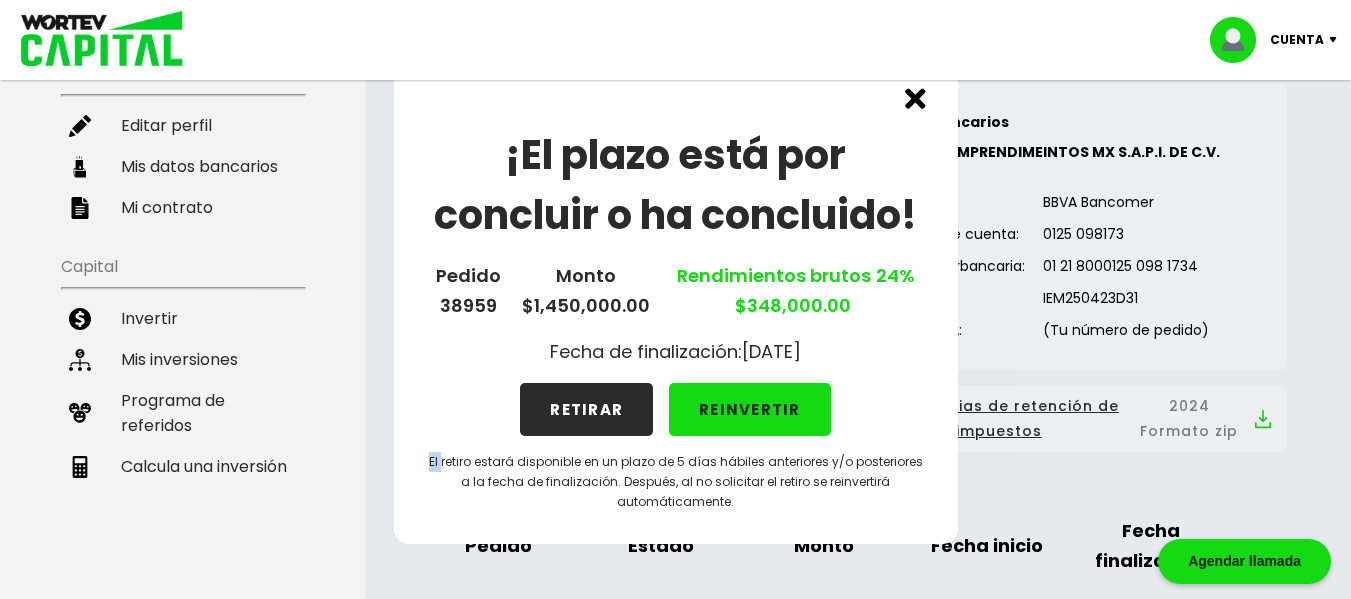 click on "¡El plazo está por concluir o ha concluido! Pedido    38959 Monto    $1,450,000.00 Rendimientos brutos  24%     $348,000.00 Fecha de finalización:  12/08/2025 RETIRAR REINVERTIR El retiro estará disponible en un plazo de 5 días hábiles anteriores y/o posteriores a la fecha de finalización. Después, al no solicitar el retiro se reinvertirá automáticamente." at bounding box center (675, 299) 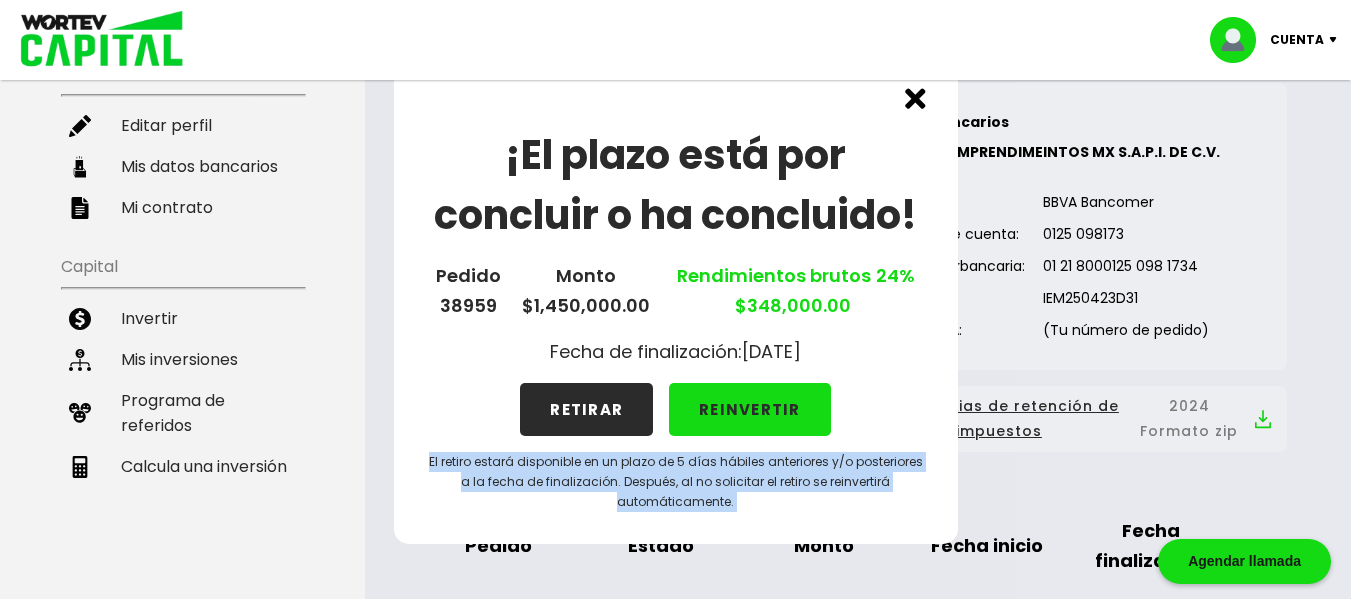 click on "¡El plazo está por concluir o ha concluido! Pedido    38959 Monto    $1,450,000.00 Rendimientos brutos  24%     $348,000.00 Fecha de finalización:  12/08/2025 RETIRAR REINVERTIR El retiro estará disponible en un plazo de 5 días hábiles anteriores y/o posteriores a la fecha de finalización. Después, al no solicitar el retiro se reinvertirá automáticamente." at bounding box center [675, 299] 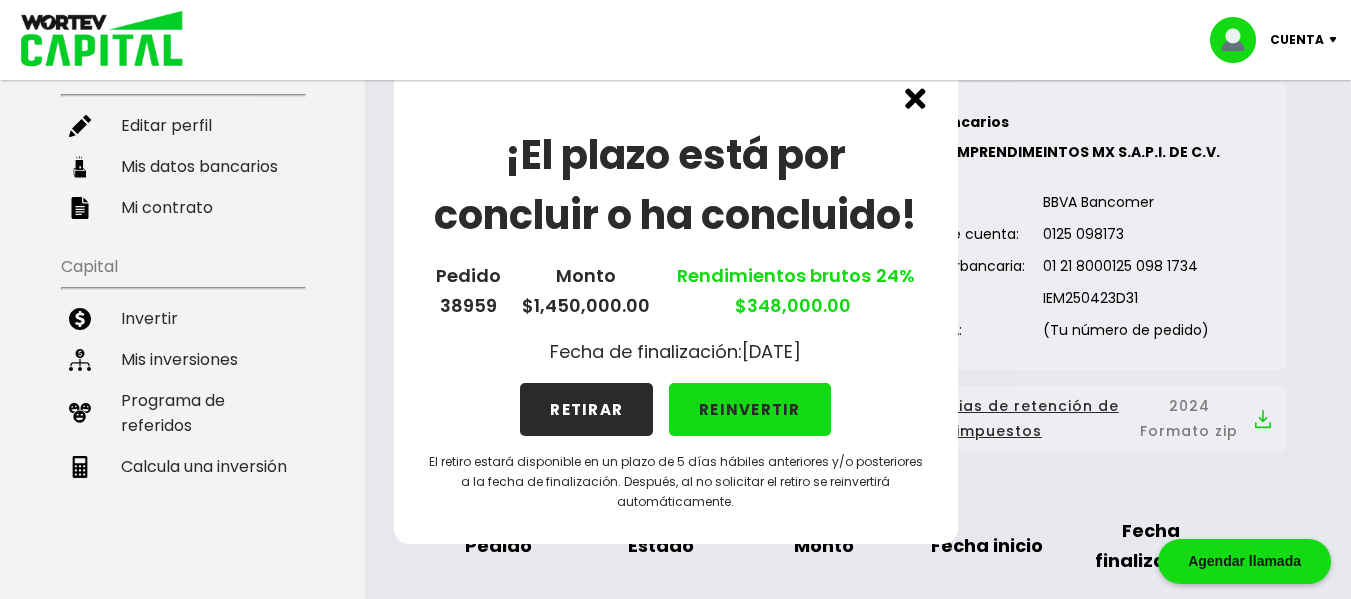 click on "¡El plazo está por concluir o ha concluido! Pedido    38959 Monto    $1,450,000.00 Rendimientos brutos  24%     $348,000.00 Fecha de finalización:  12/08/2025 RETIRAR REINVERTIR El retiro estará disponible en un plazo de 5 días hábiles anteriores y/o posteriores a la fecha de finalización. Después, al no solicitar el retiro se reinvertirá automáticamente." at bounding box center (675, 299) 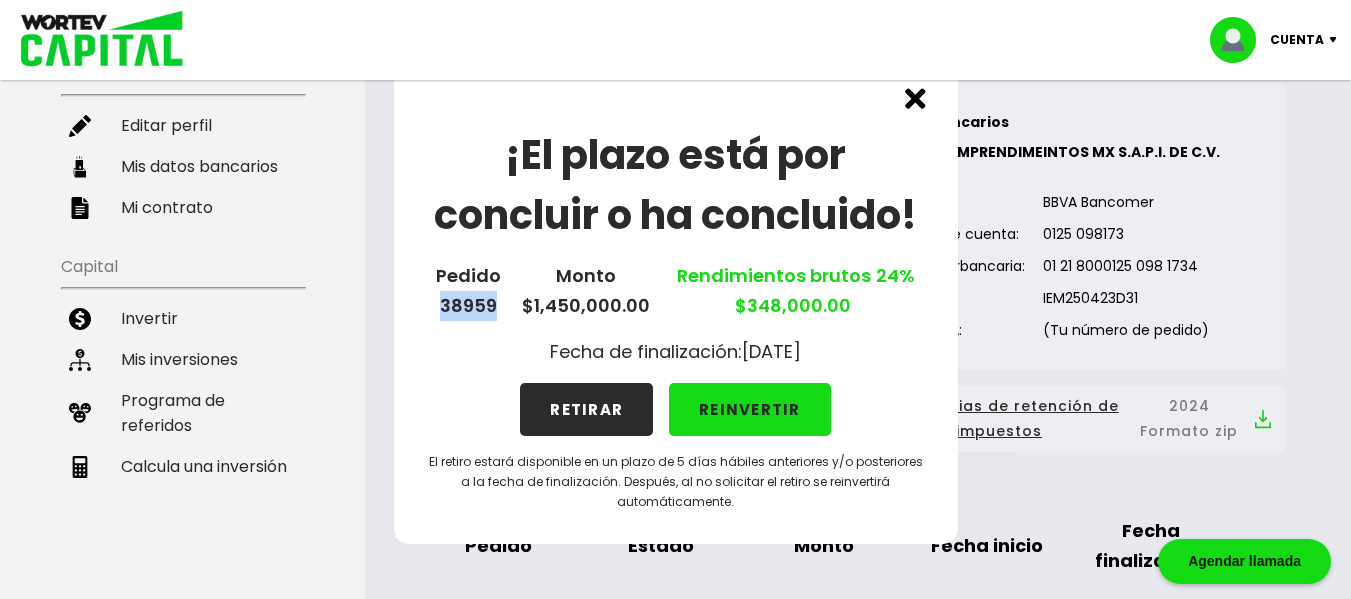 click on "¡El plazo está por concluir o ha concluido! Pedido    38959 Monto    $1,450,000.00 Rendimientos brutos  24%     $348,000.00 Fecha de finalización:  12/08/2025 RETIRAR REINVERTIR El retiro estará disponible en un plazo de 5 días hábiles anteriores y/o posteriores a la fecha de finalización. Después, al no solicitar el retiro se reinvertirá automáticamente." at bounding box center [675, 299] 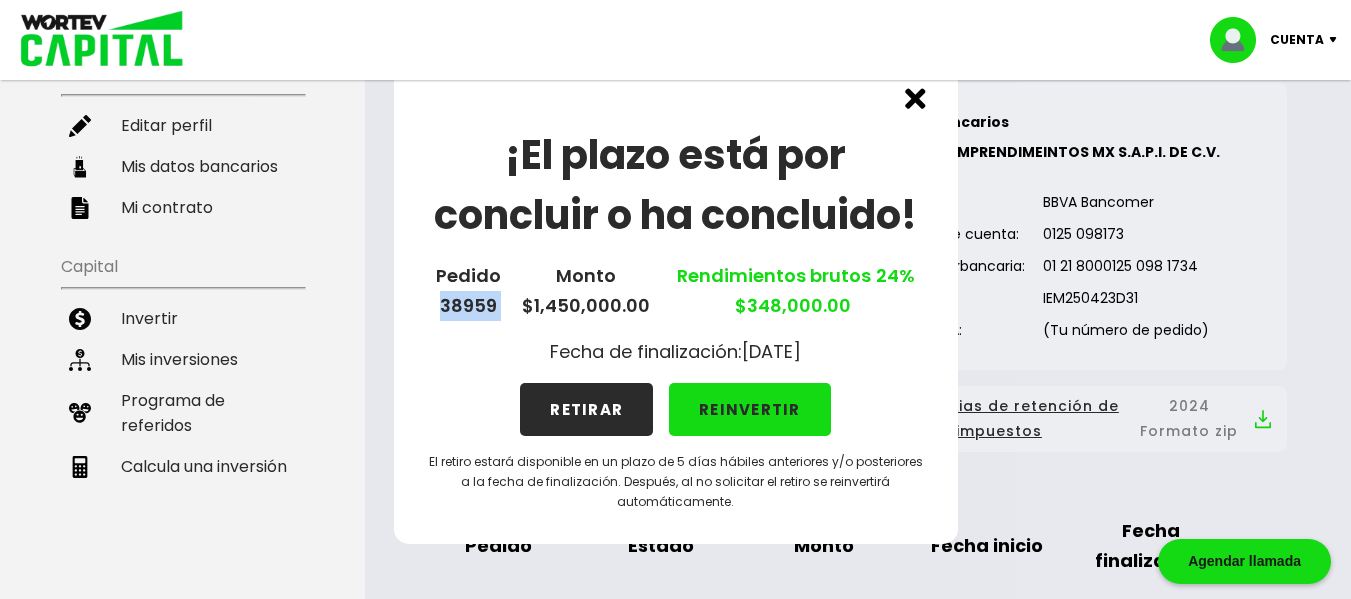 click on "¡El plazo está por concluir o ha concluido! Pedido    38959 Monto    $1,450,000.00 Rendimientos brutos  24%     $348,000.00 Fecha de finalización:  12/08/2025 RETIRAR REINVERTIR El retiro estará disponible en un plazo de 5 días hábiles anteriores y/o posteriores a la fecha de finalización. Después, al no solicitar el retiro se reinvertirá automáticamente." at bounding box center (675, 299) 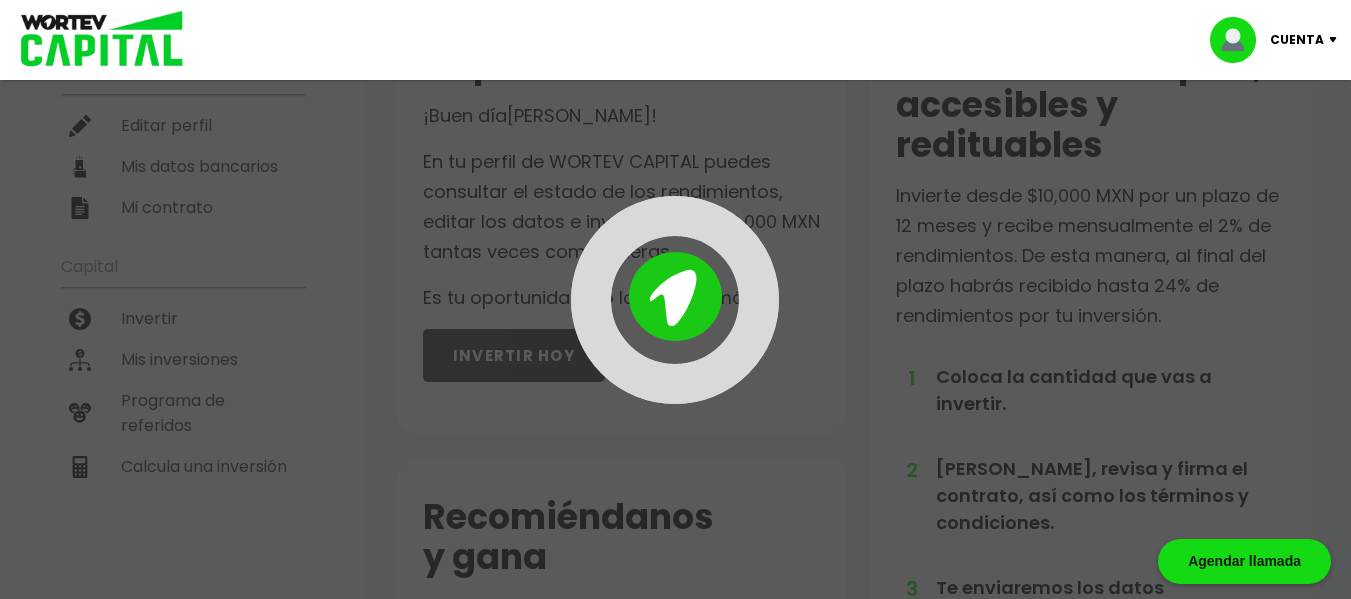scroll, scrollTop: 53, scrollLeft: 0, axis: vertical 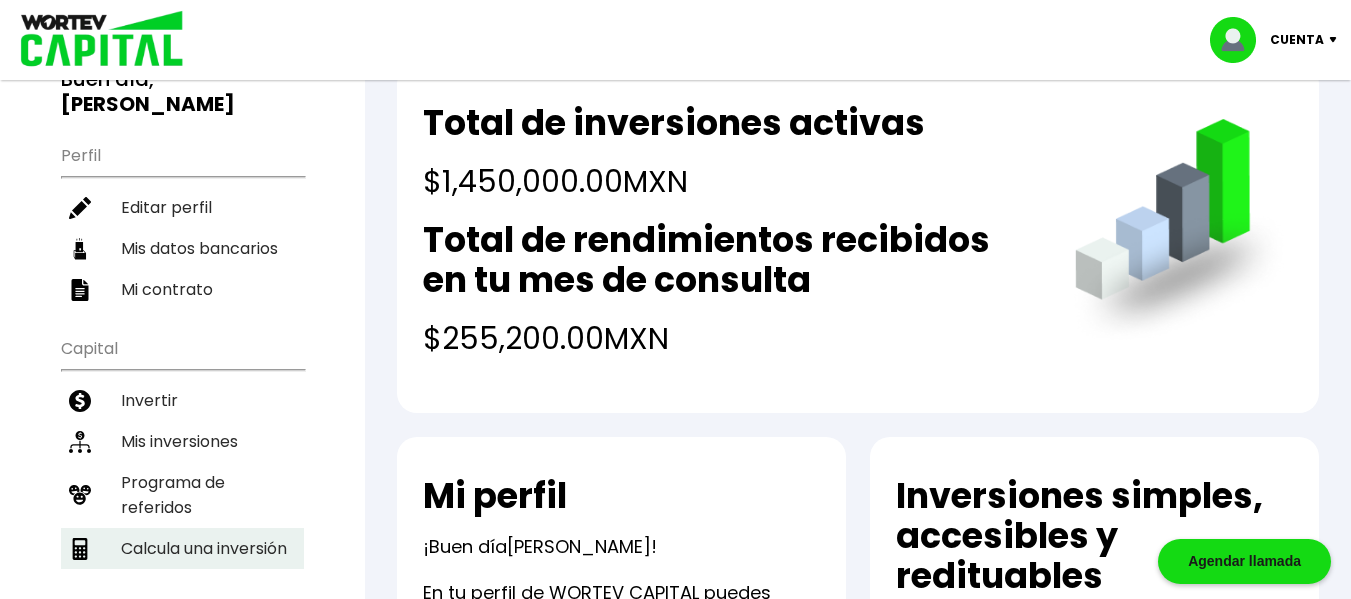 click on "Calcula una inversión" at bounding box center [182, 548] 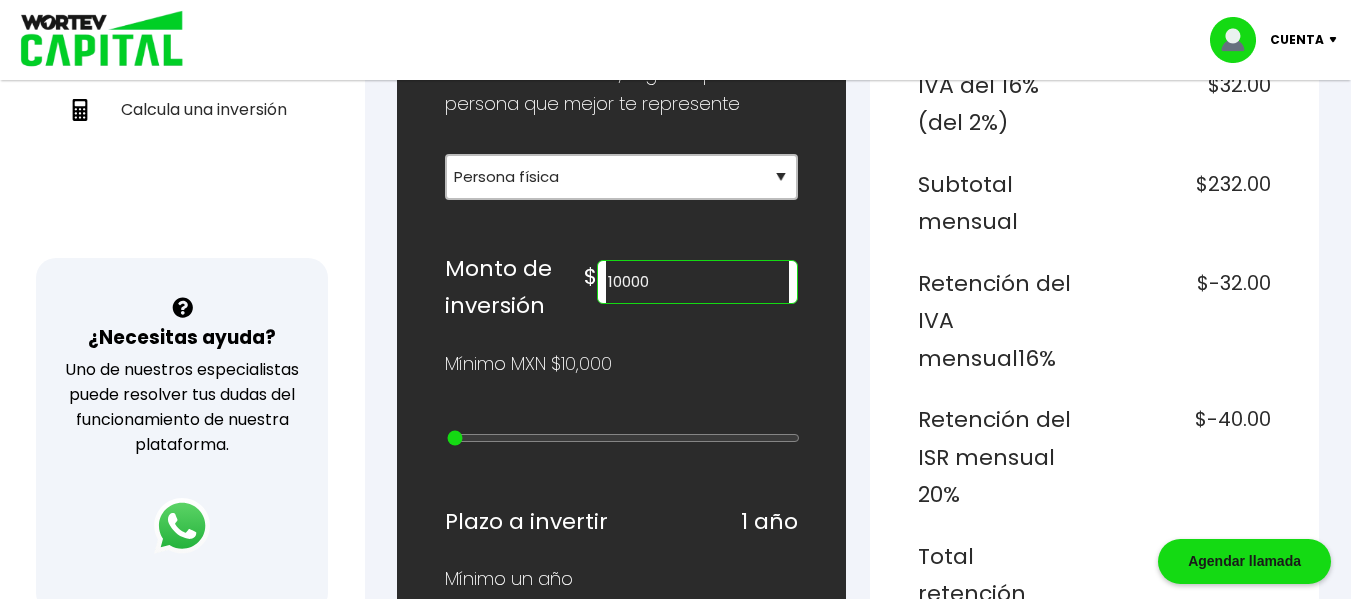 scroll, scrollTop: 385, scrollLeft: 0, axis: vertical 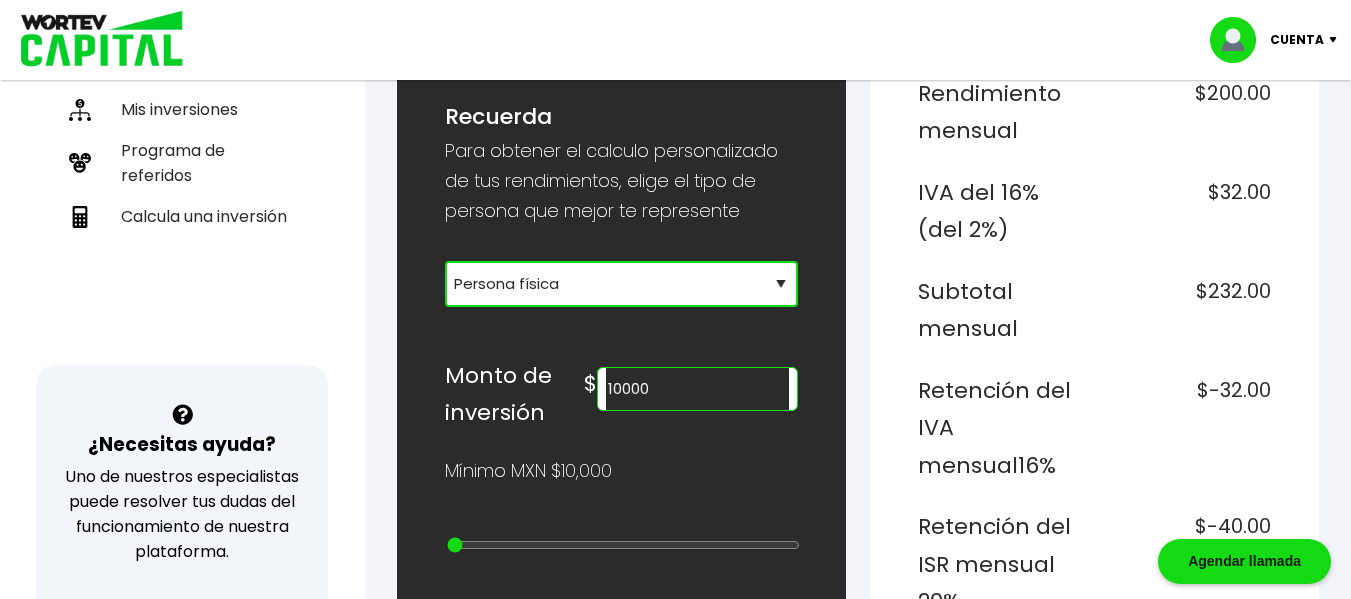 click on "Selecciona tu tipo de persona Persona Física que emite factura Persona física Persona moral" at bounding box center [621, 284] 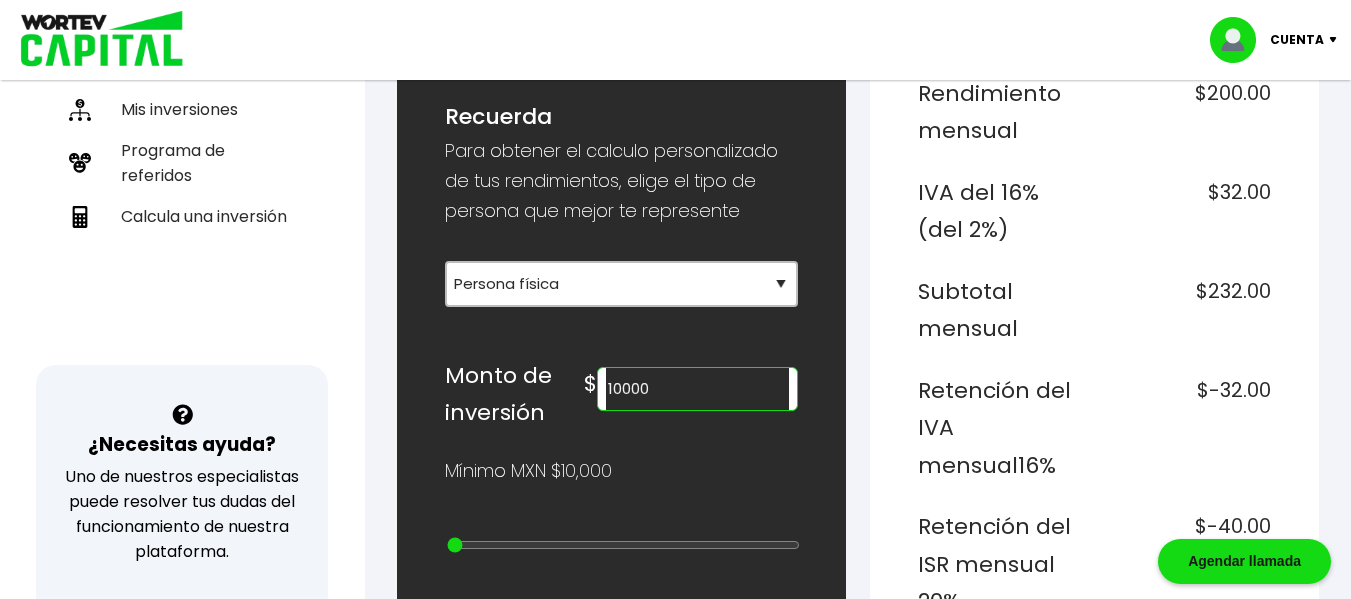 click on "10000" at bounding box center (697, 389) 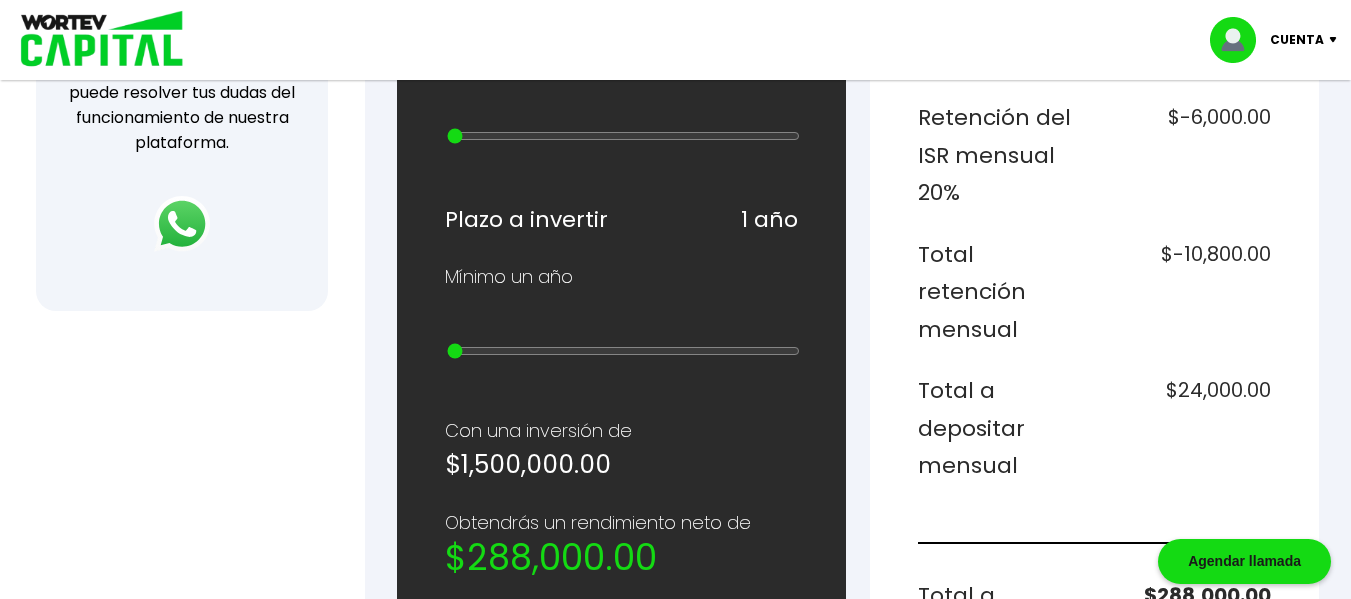 scroll, scrollTop: 803, scrollLeft: 0, axis: vertical 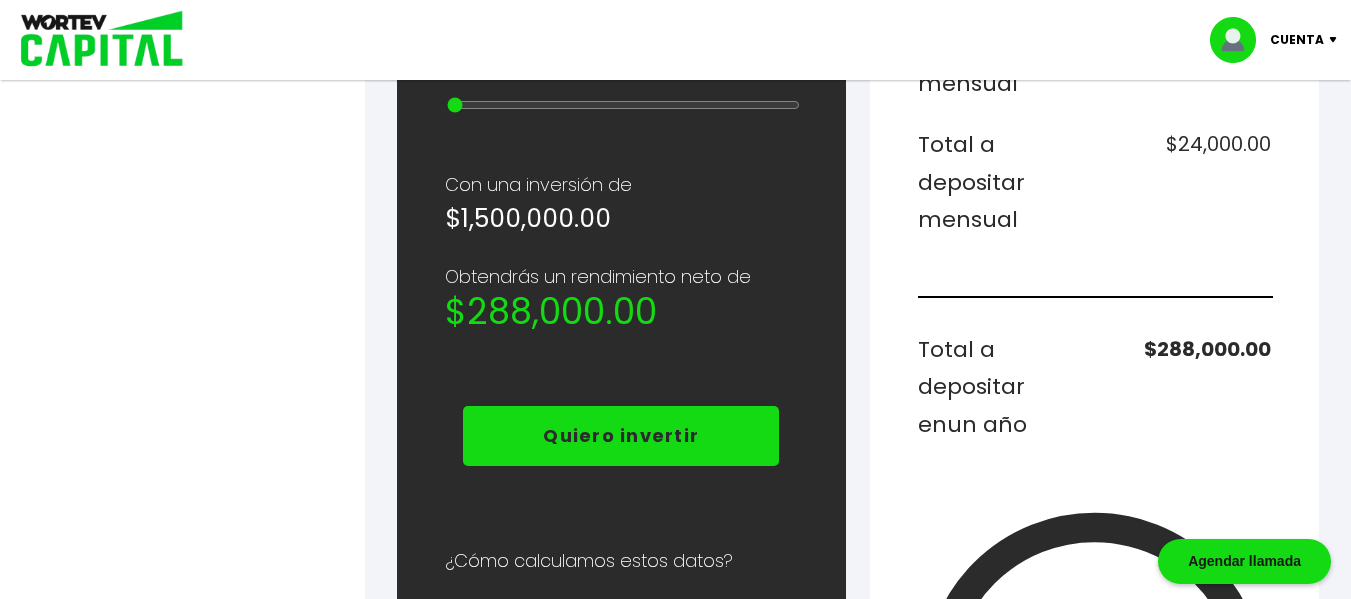 type on "1500000" 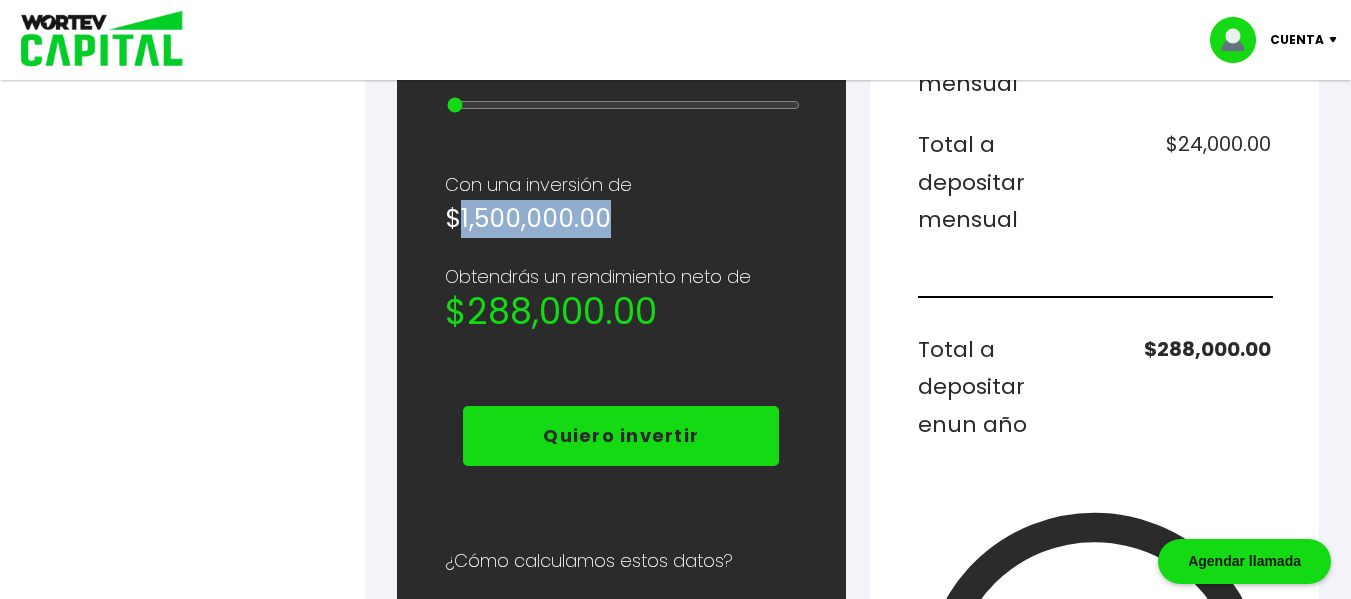 click on "$1,500,000.00" at bounding box center [621, 219] 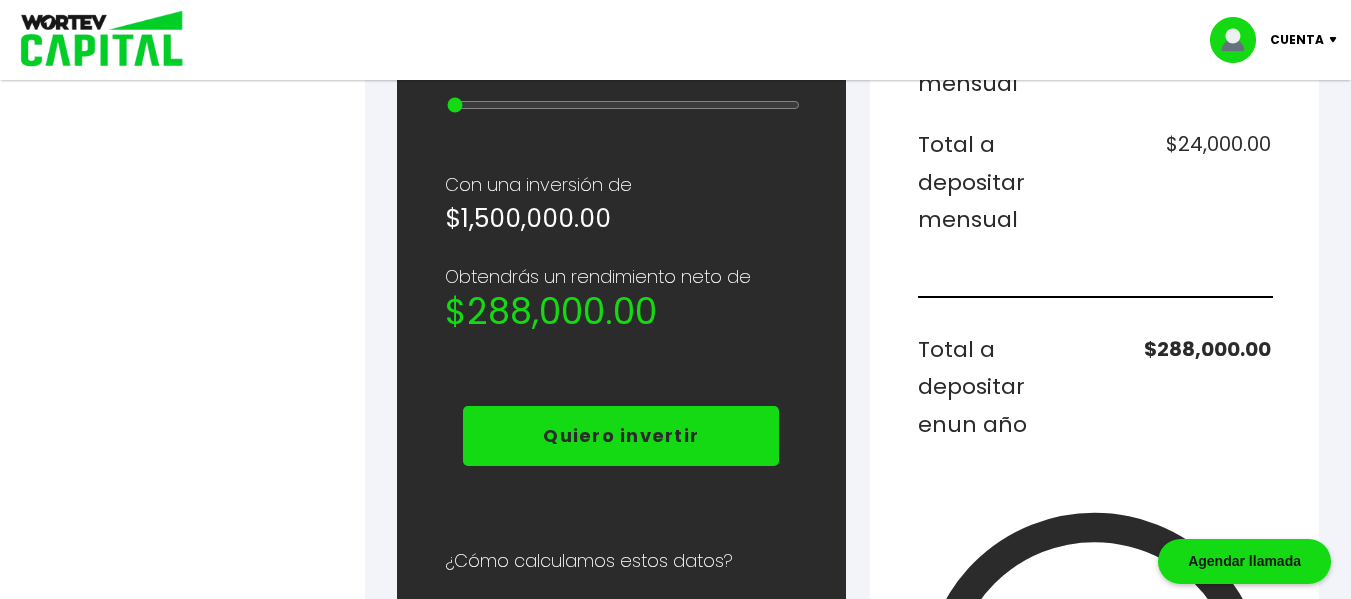 click on "$1,500,000.00" at bounding box center (621, 219) 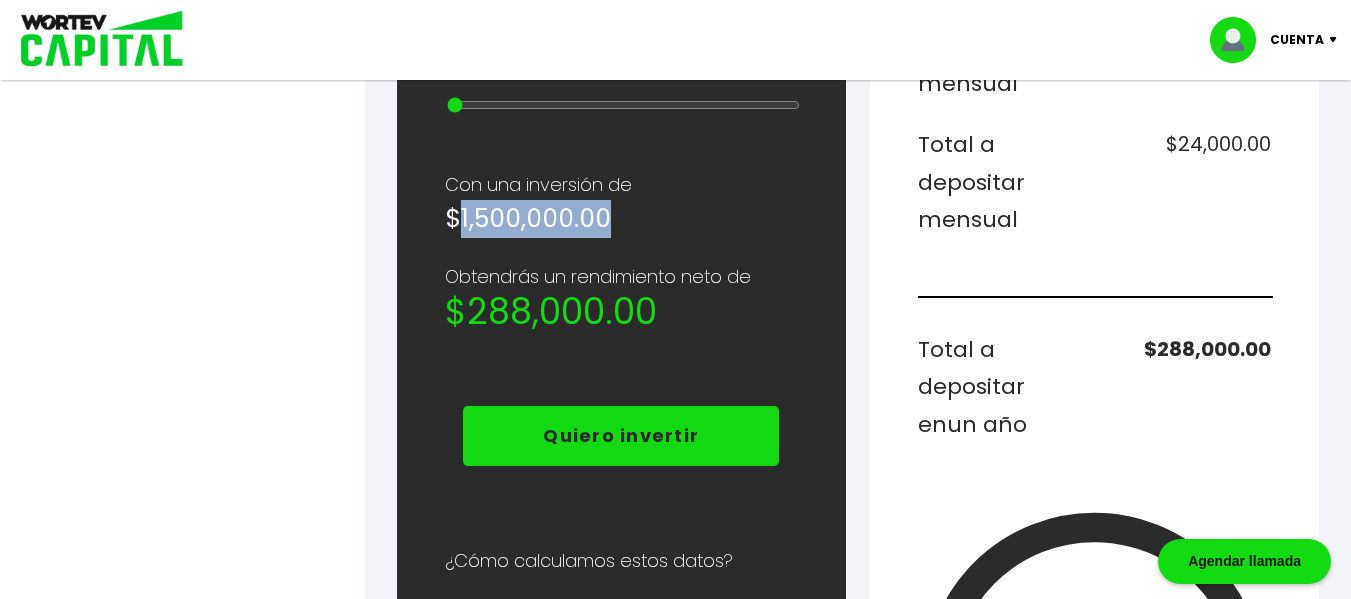 click on "$1,500,000.00" at bounding box center (621, 219) 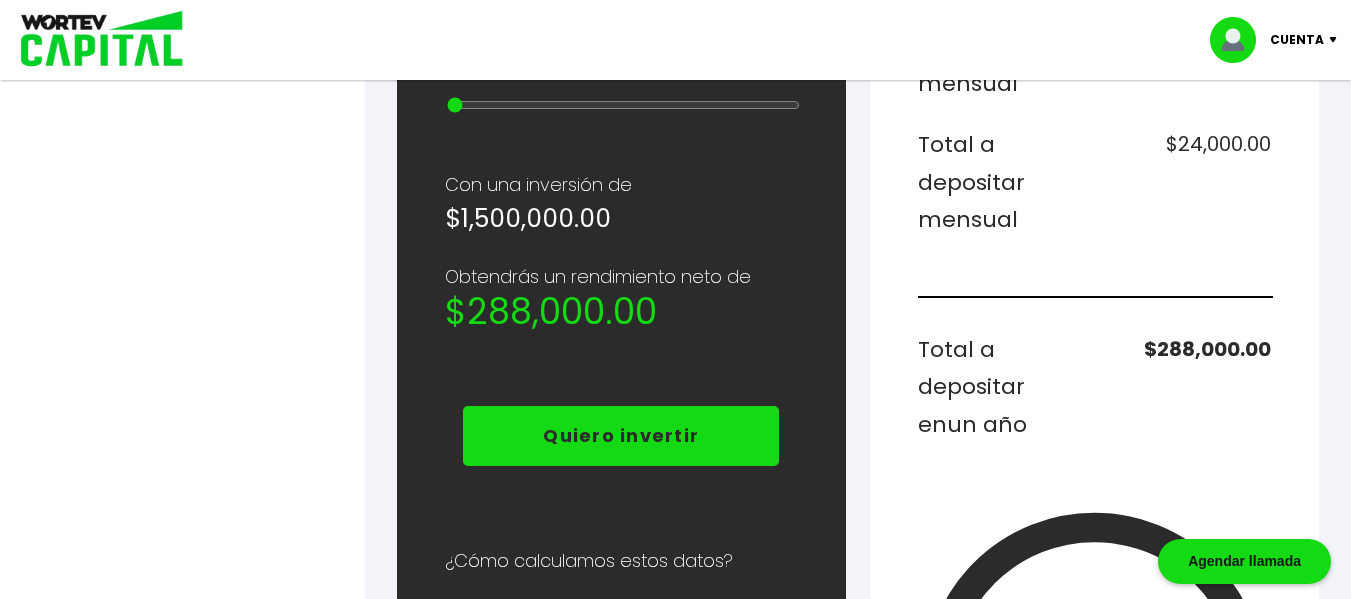 click on "$1,500,000.00" at bounding box center [621, 219] 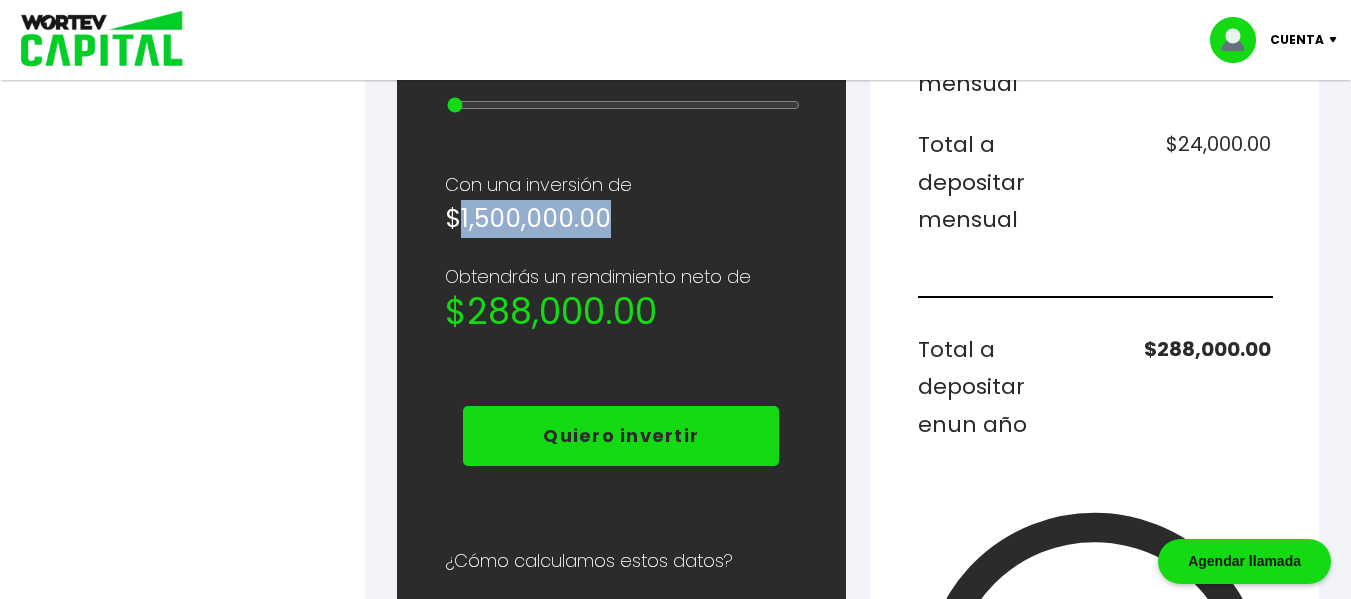 click on "$1,500,000.00" at bounding box center [621, 219] 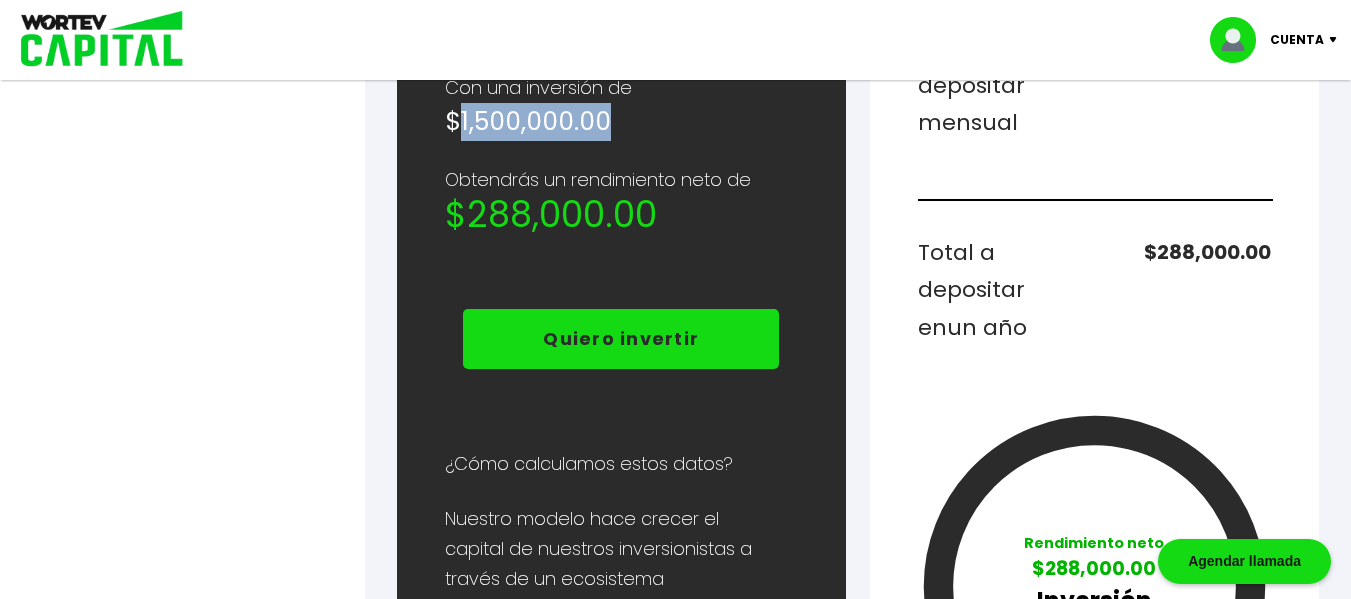 scroll, scrollTop: 1142, scrollLeft: 0, axis: vertical 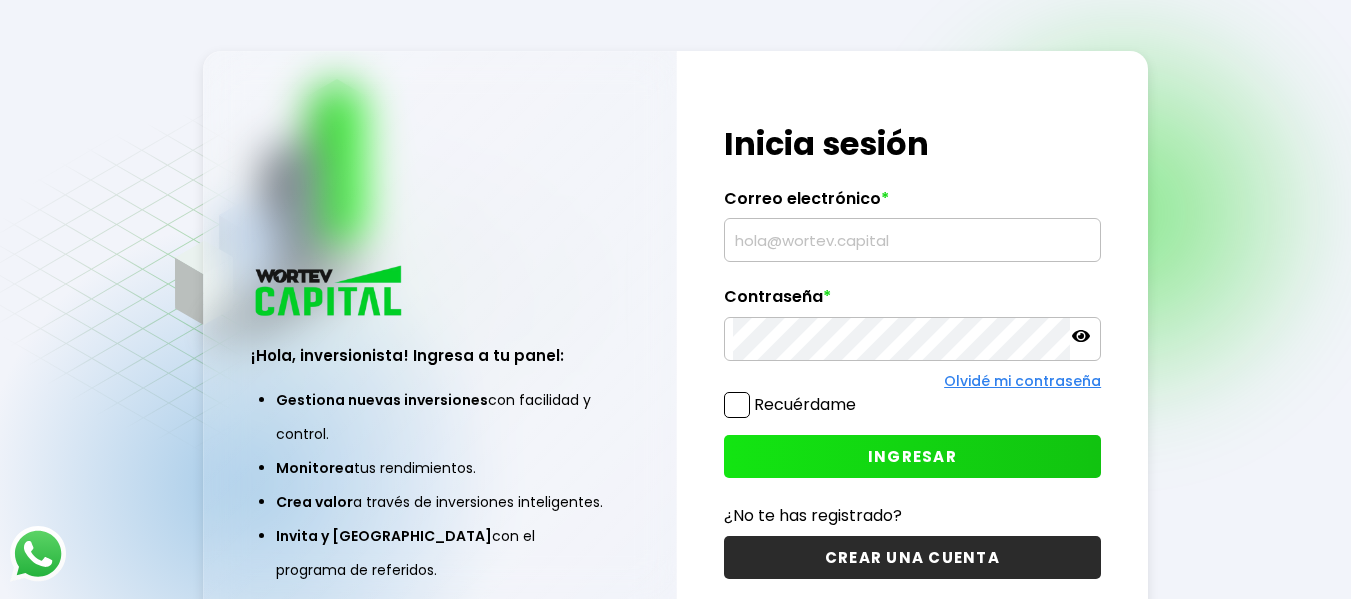 click at bounding box center [913, 240] 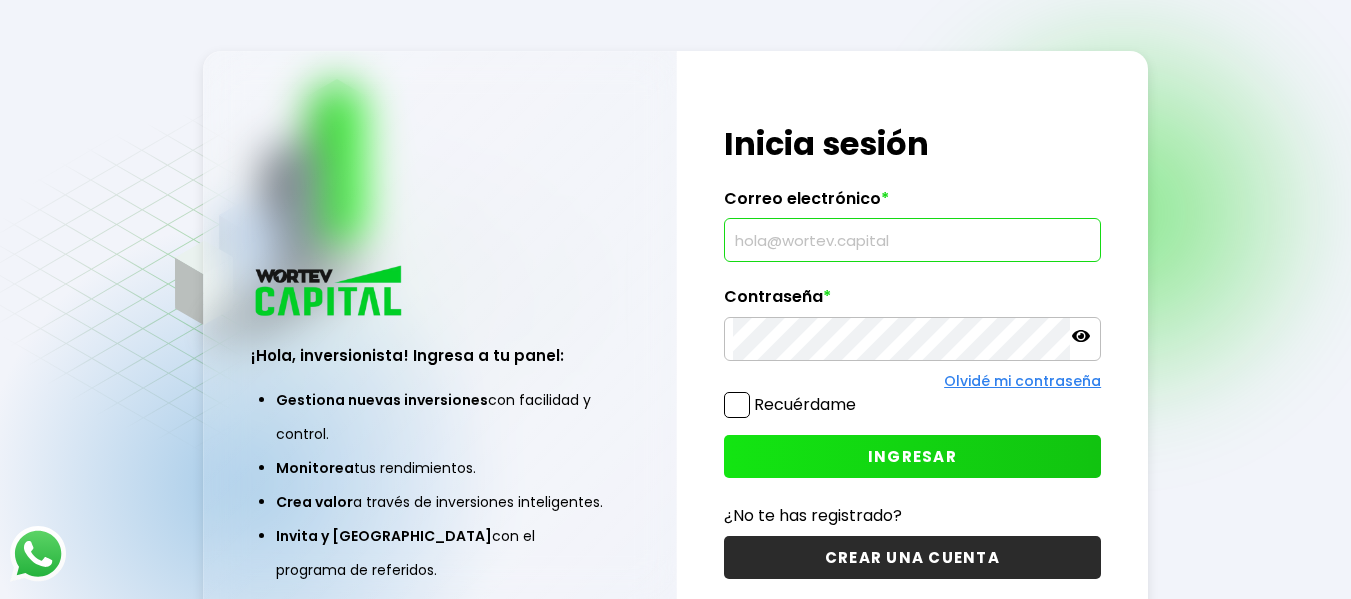 scroll, scrollTop: 0, scrollLeft: 0, axis: both 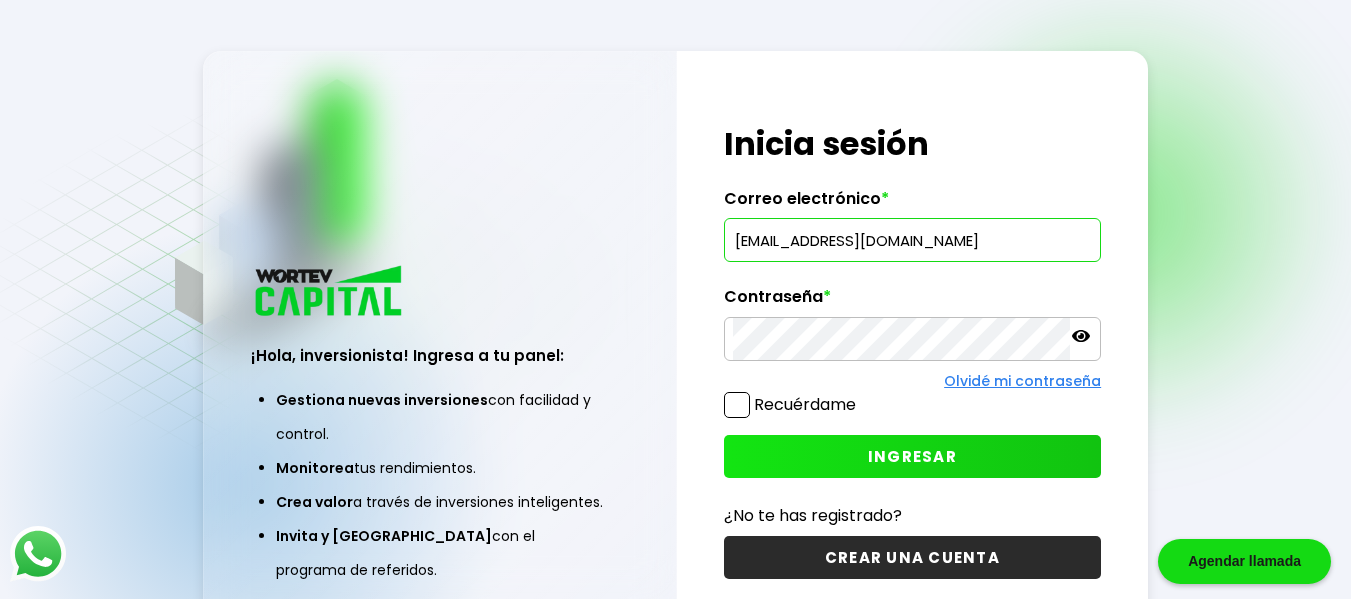 type on "[EMAIL_ADDRESS][DOMAIN_NAME]" 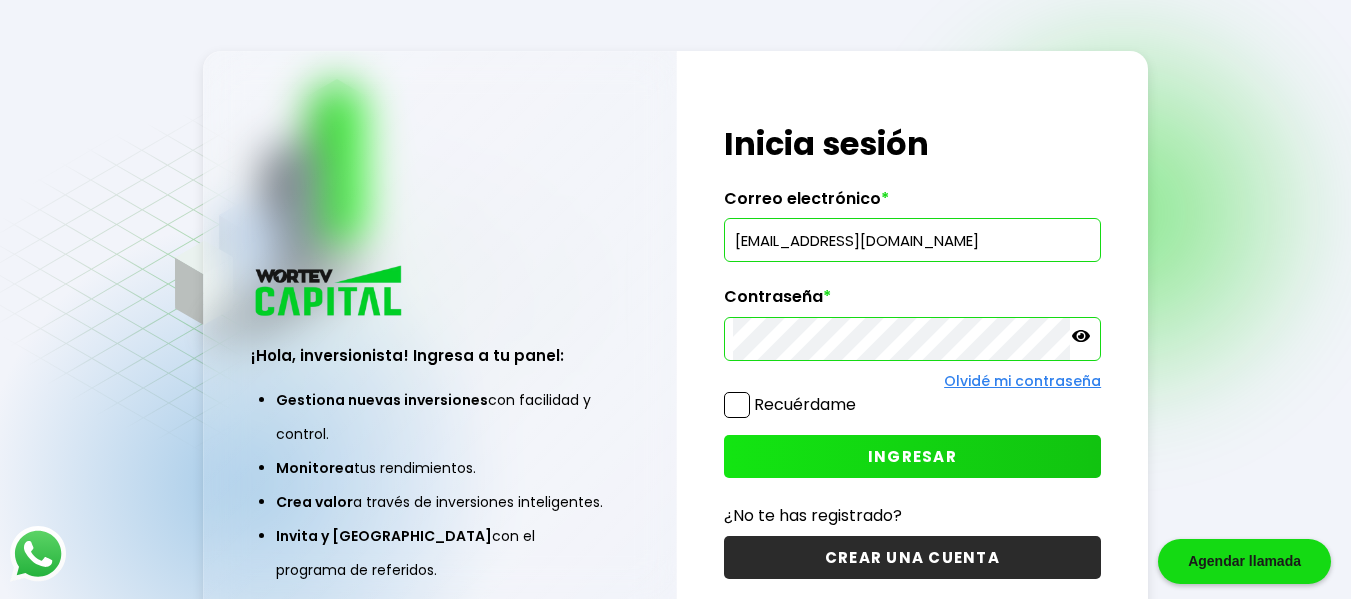 click on "INGRESAR" at bounding box center [912, 456] 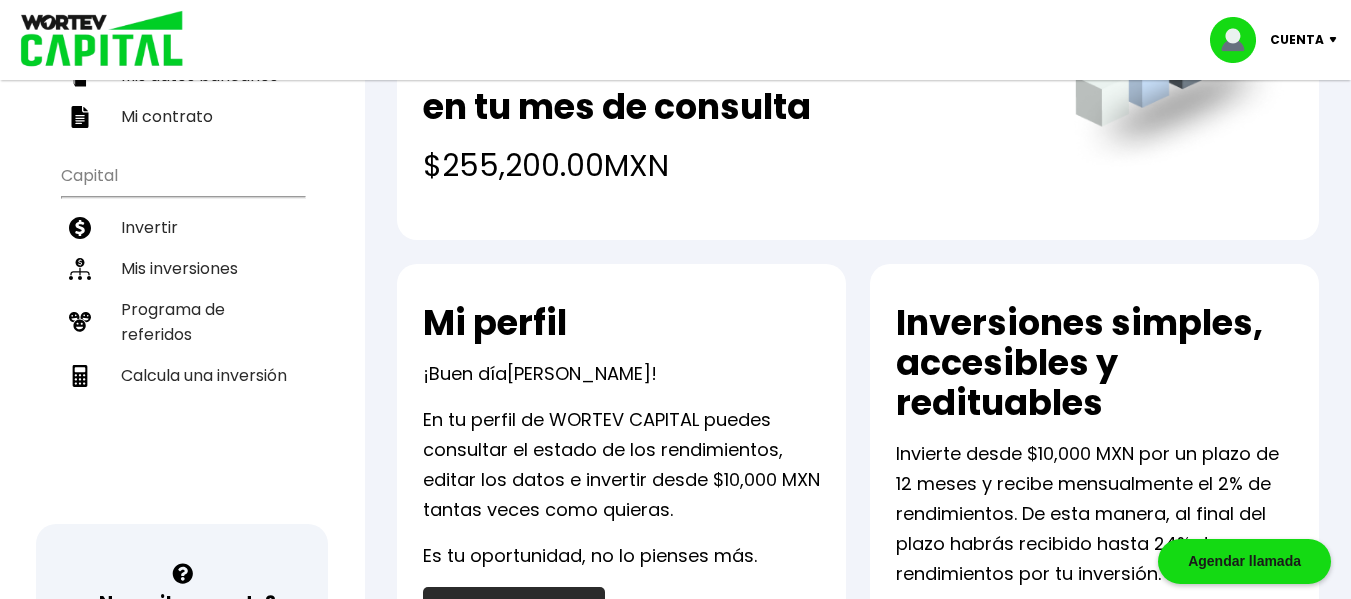 scroll, scrollTop: 216, scrollLeft: 0, axis: vertical 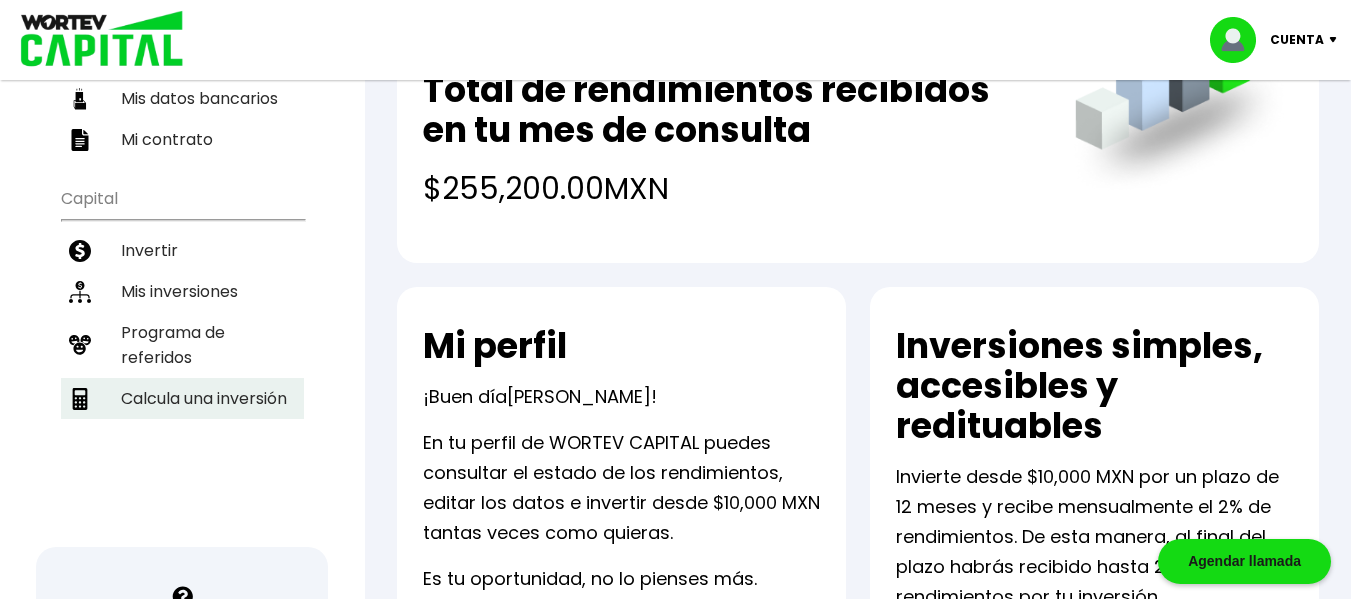click on "Calcula una inversión" at bounding box center (182, 398) 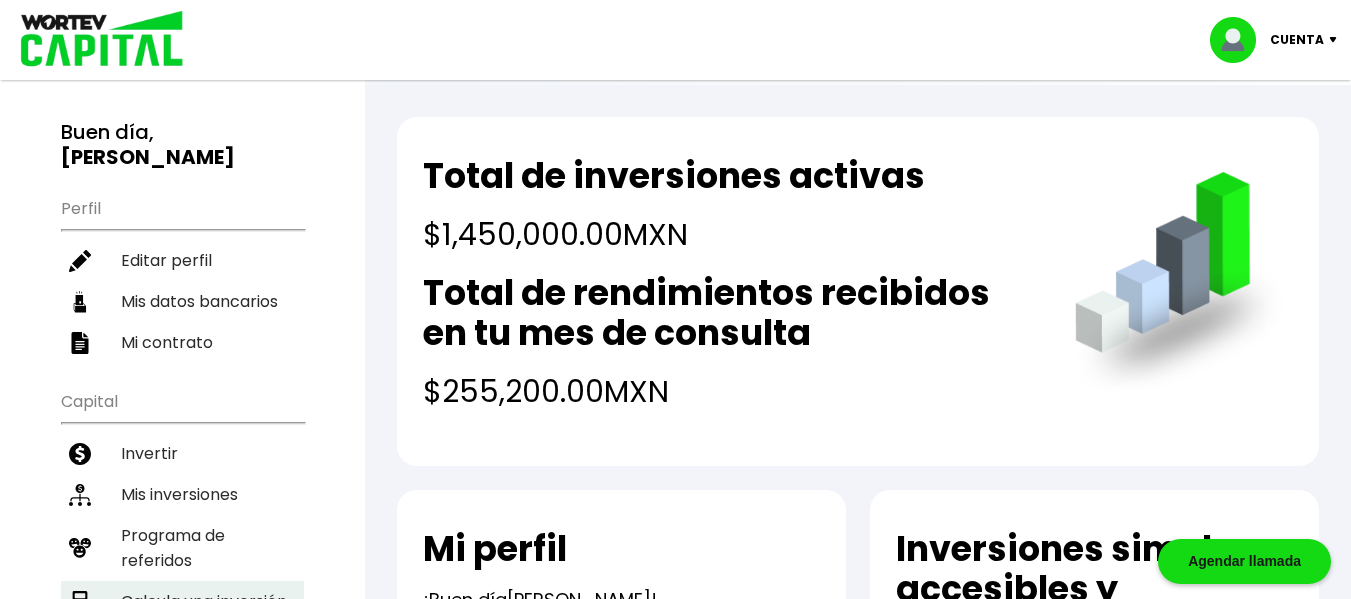 select on "1" 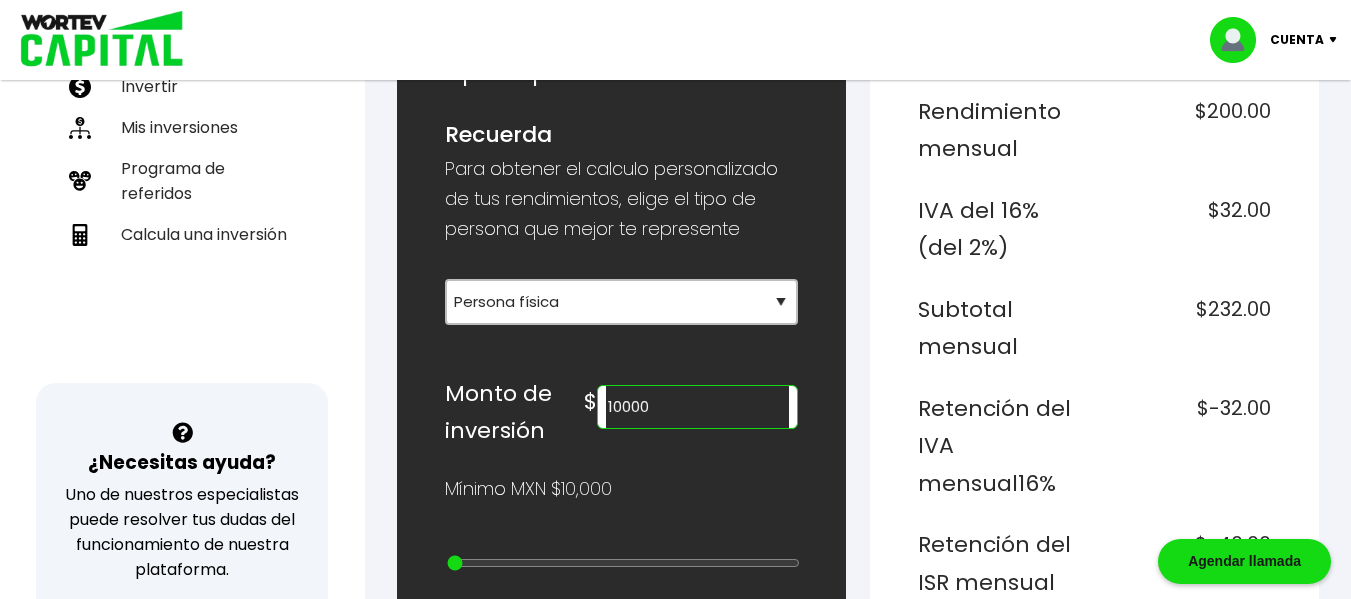 scroll, scrollTop: 390, scrollLeft: 0, axis: vertical 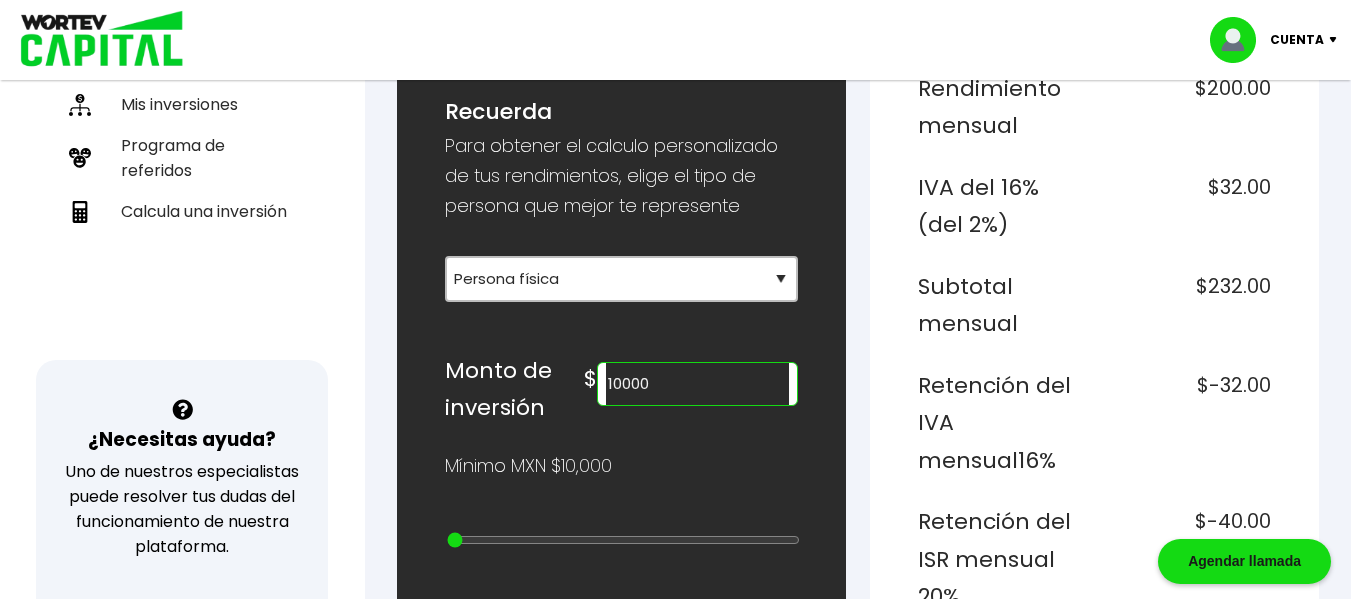 click on "10000" at bounding box center [697, 384] 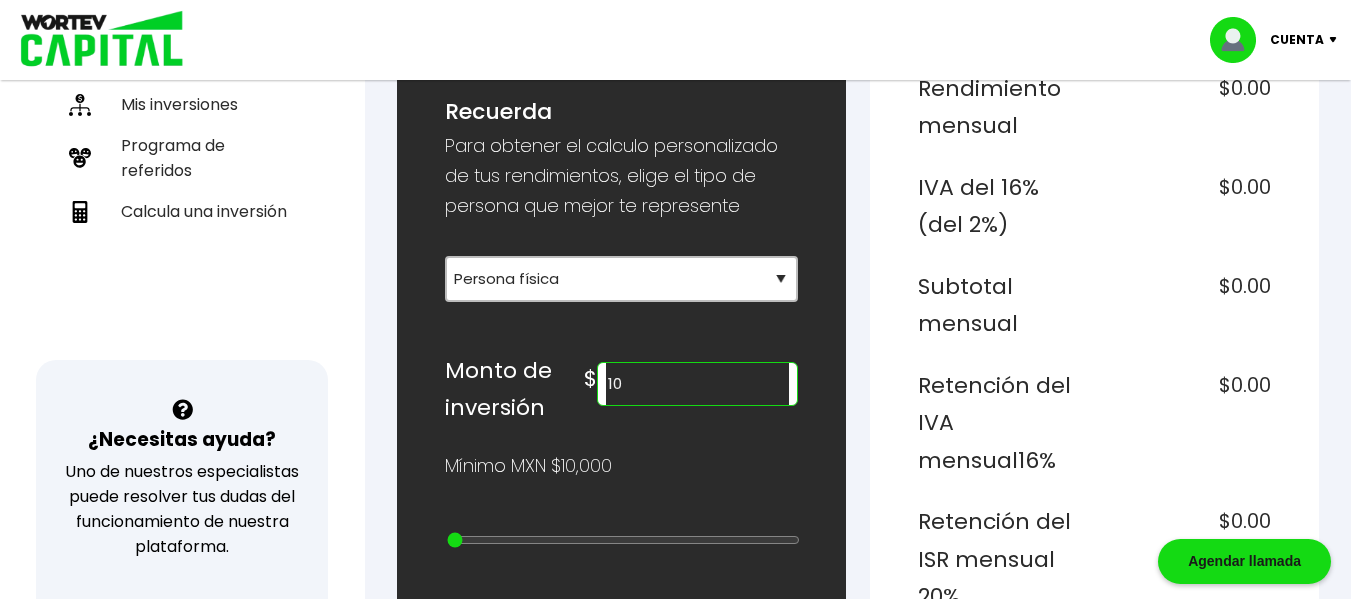 type on "1" 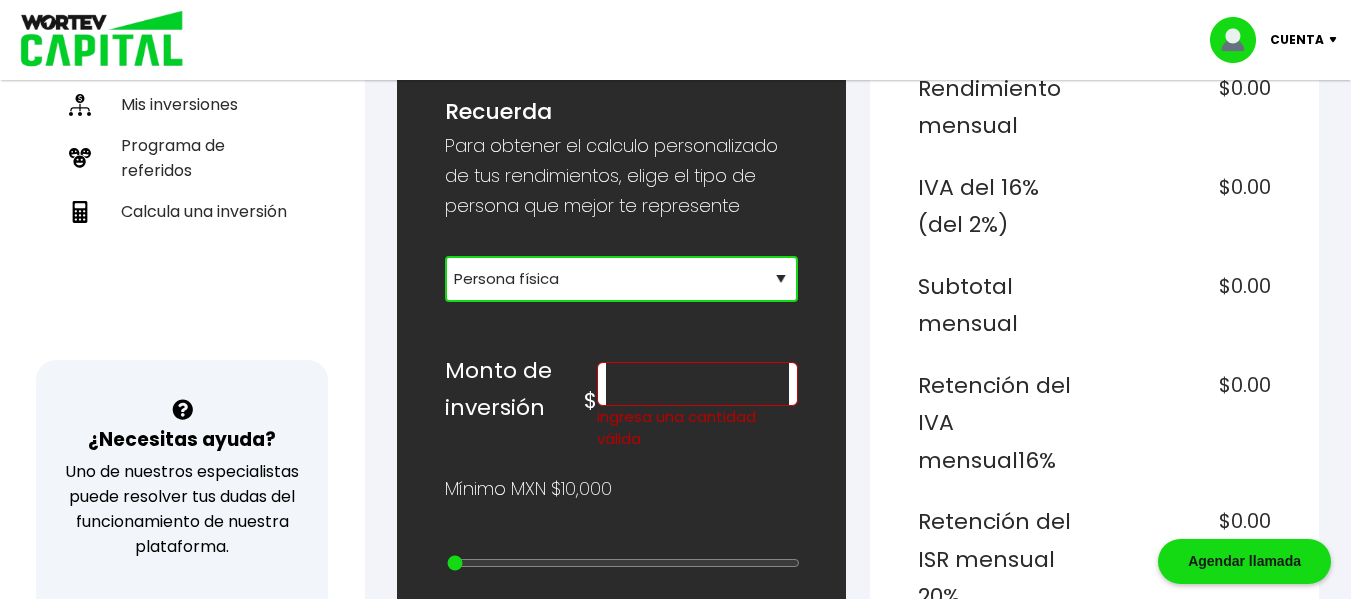 click on "Selecciona tu tipo de persona Persona Física que emite factura Persona física Persona moral" at bounding box center [621, 279] 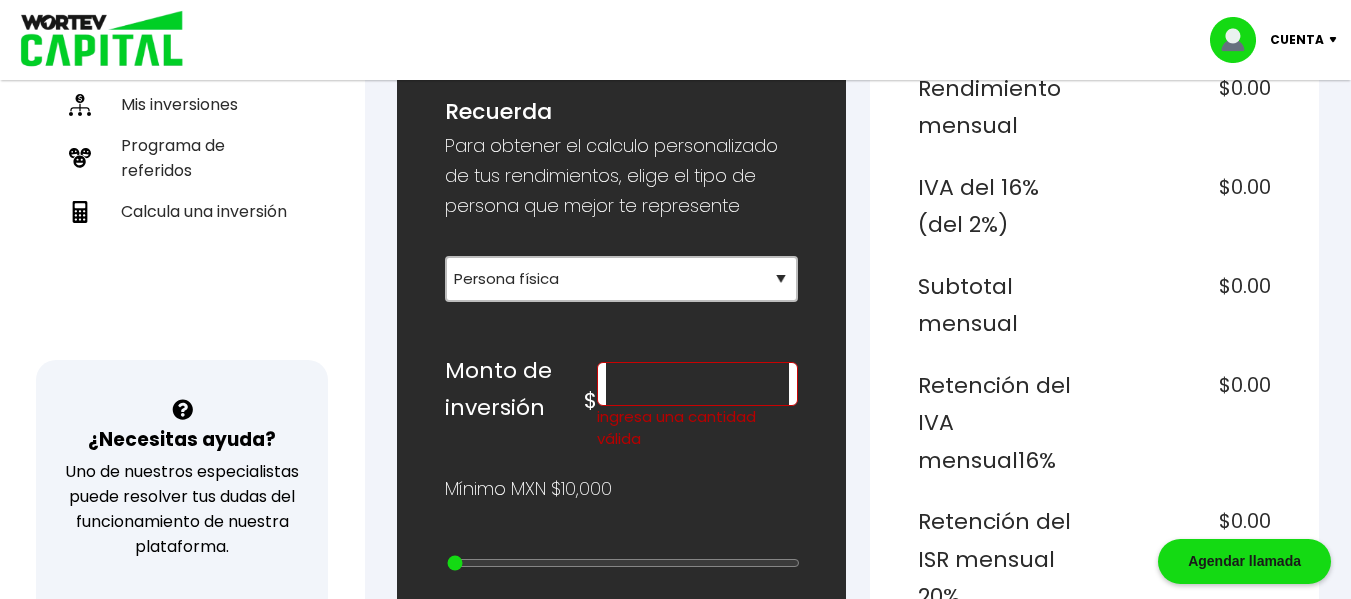 click at bounding box center [697, 384] 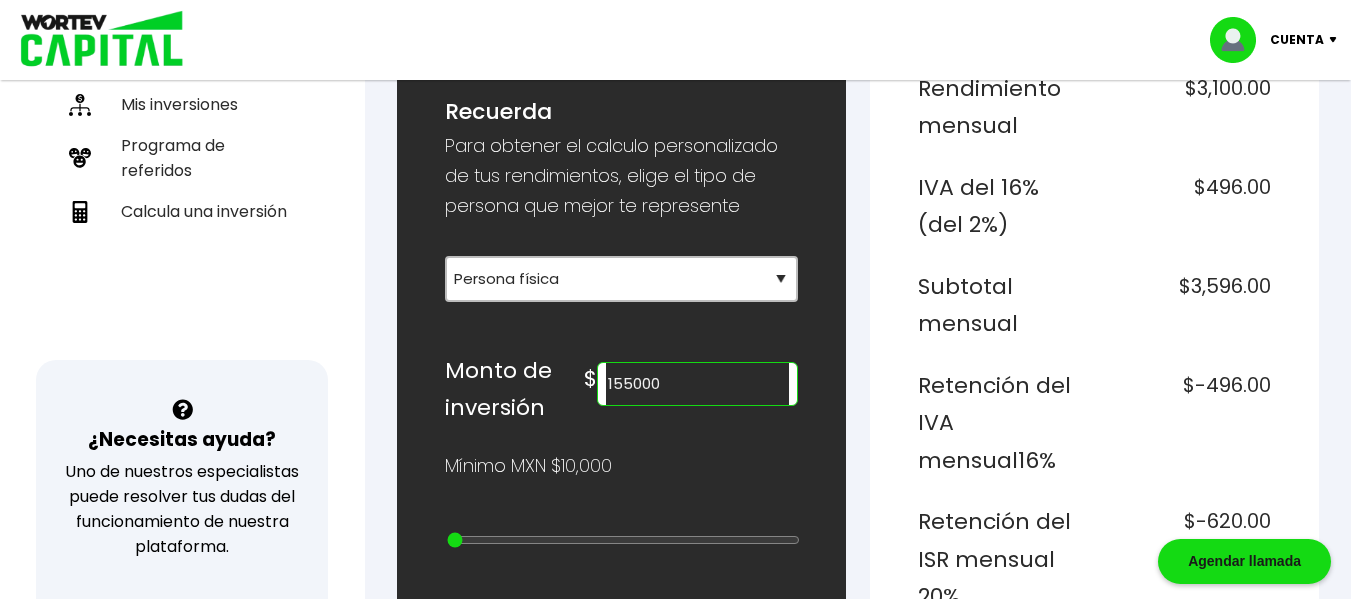 type on "1550000" 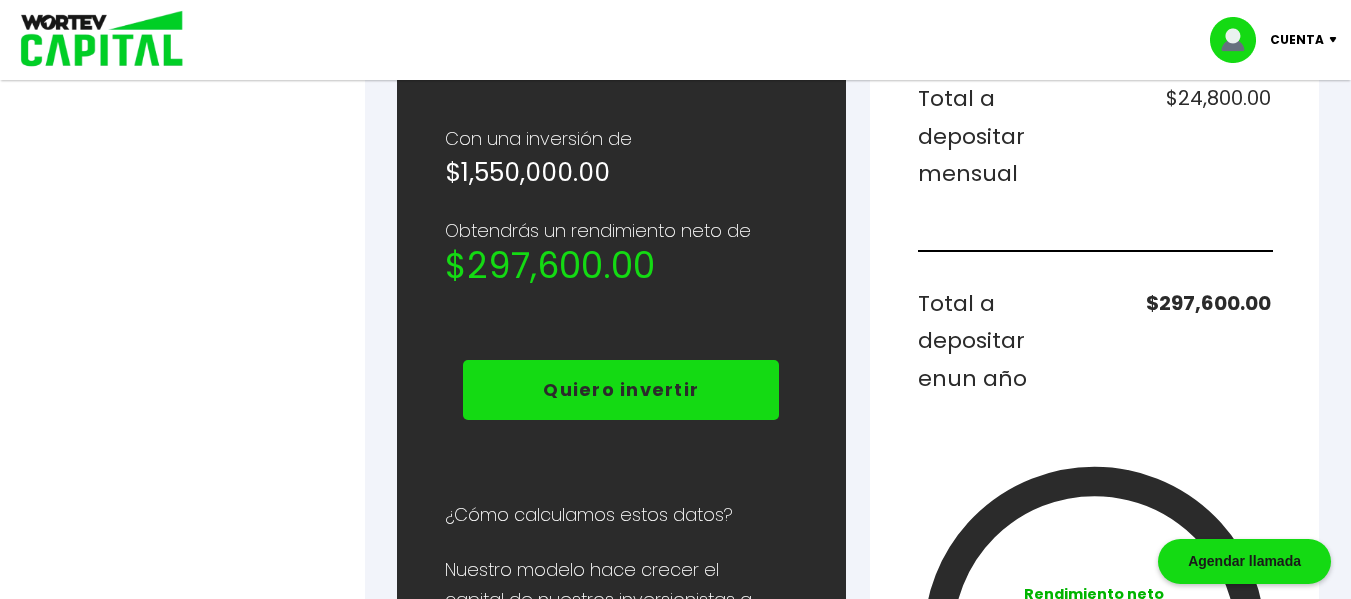 scroll, scrollTop: 1123, scrollLeft: 0, axis: vertical 